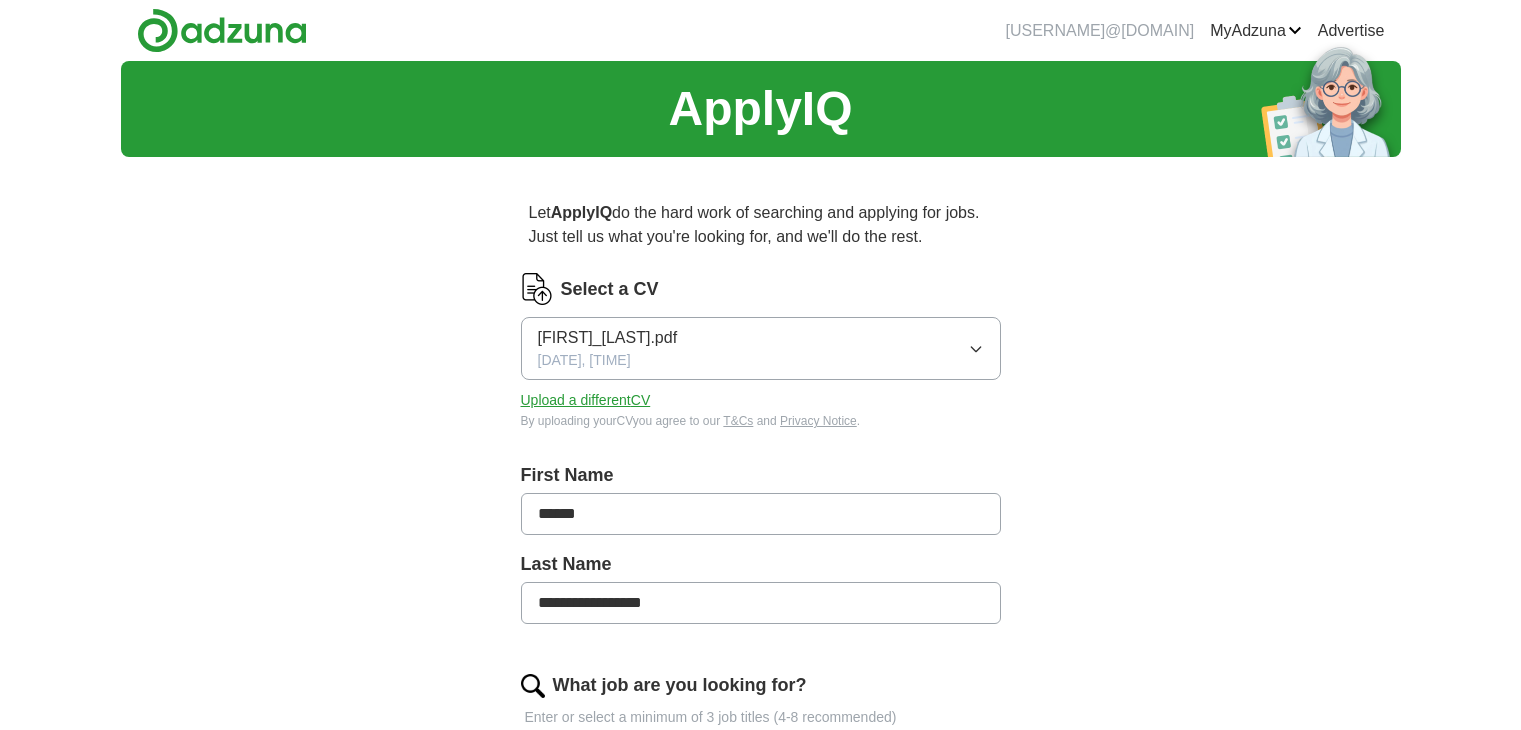 scroll, scrollTop: 0, scrollLeft: 0, axis: both 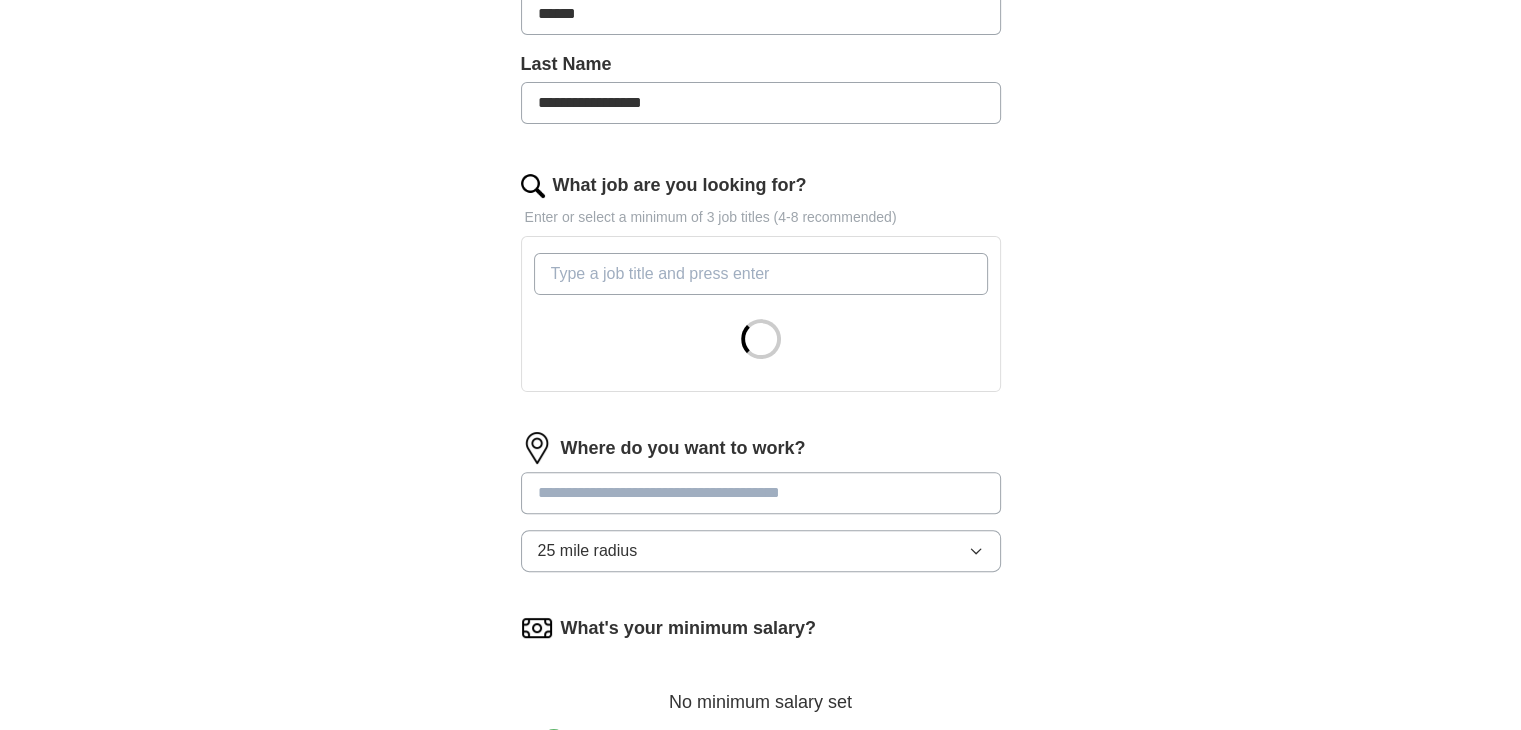 click on "What job are you looking for?" at bounding box center [761, 274] 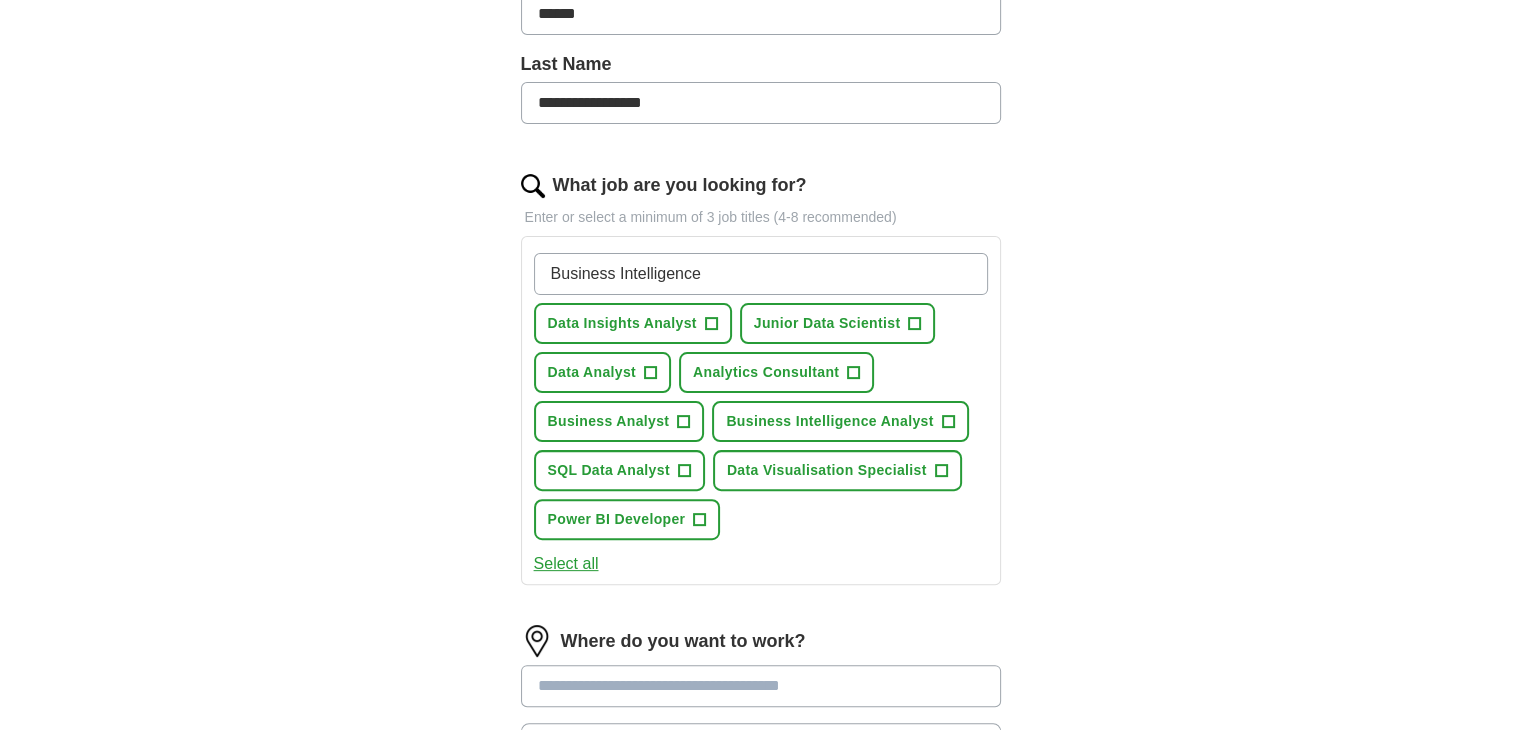 type on "Business Intelligence" 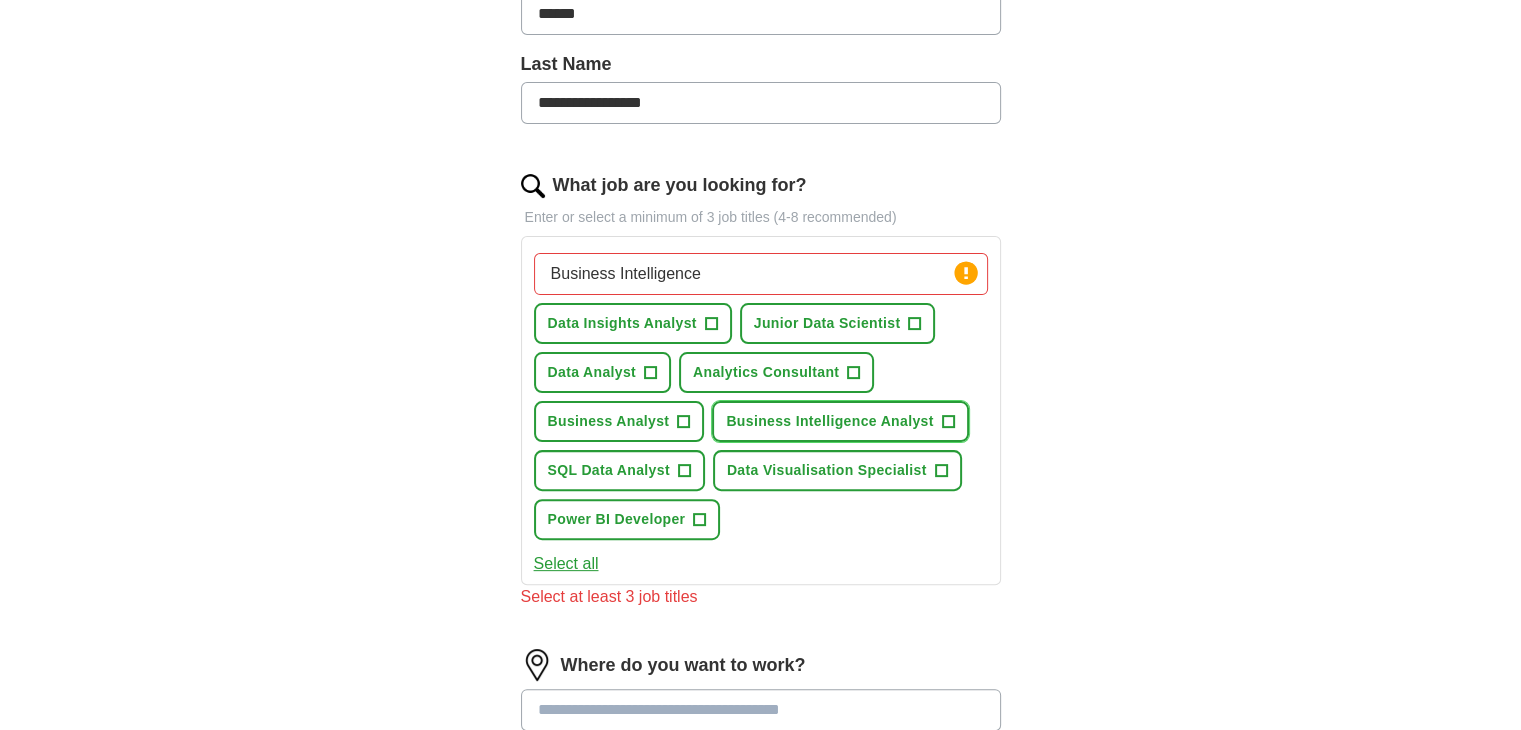 click on "Business Intelligence Analyst" at bounding box center [829, 421] 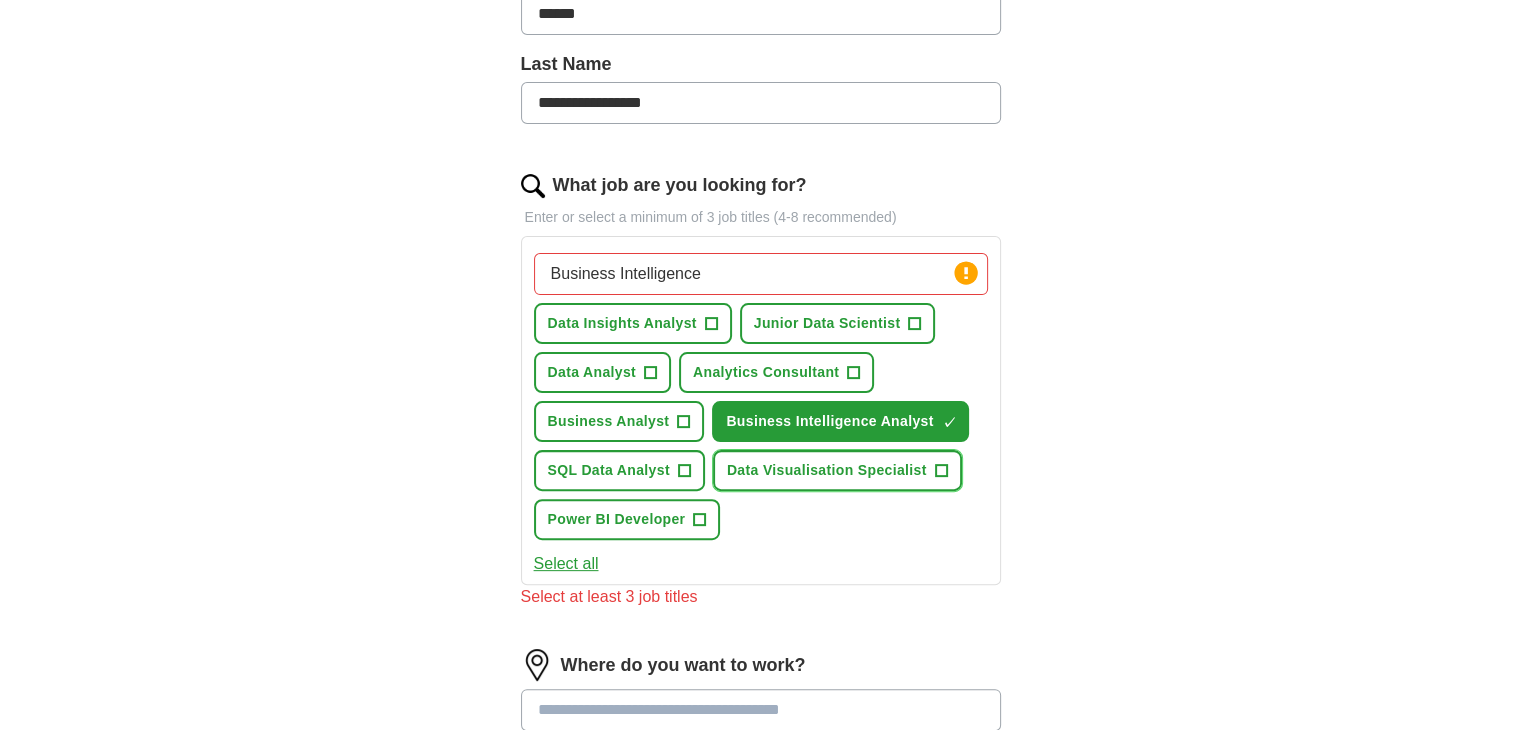 click on "Data Visualisation Specialist" at bounding box center (827, 470) 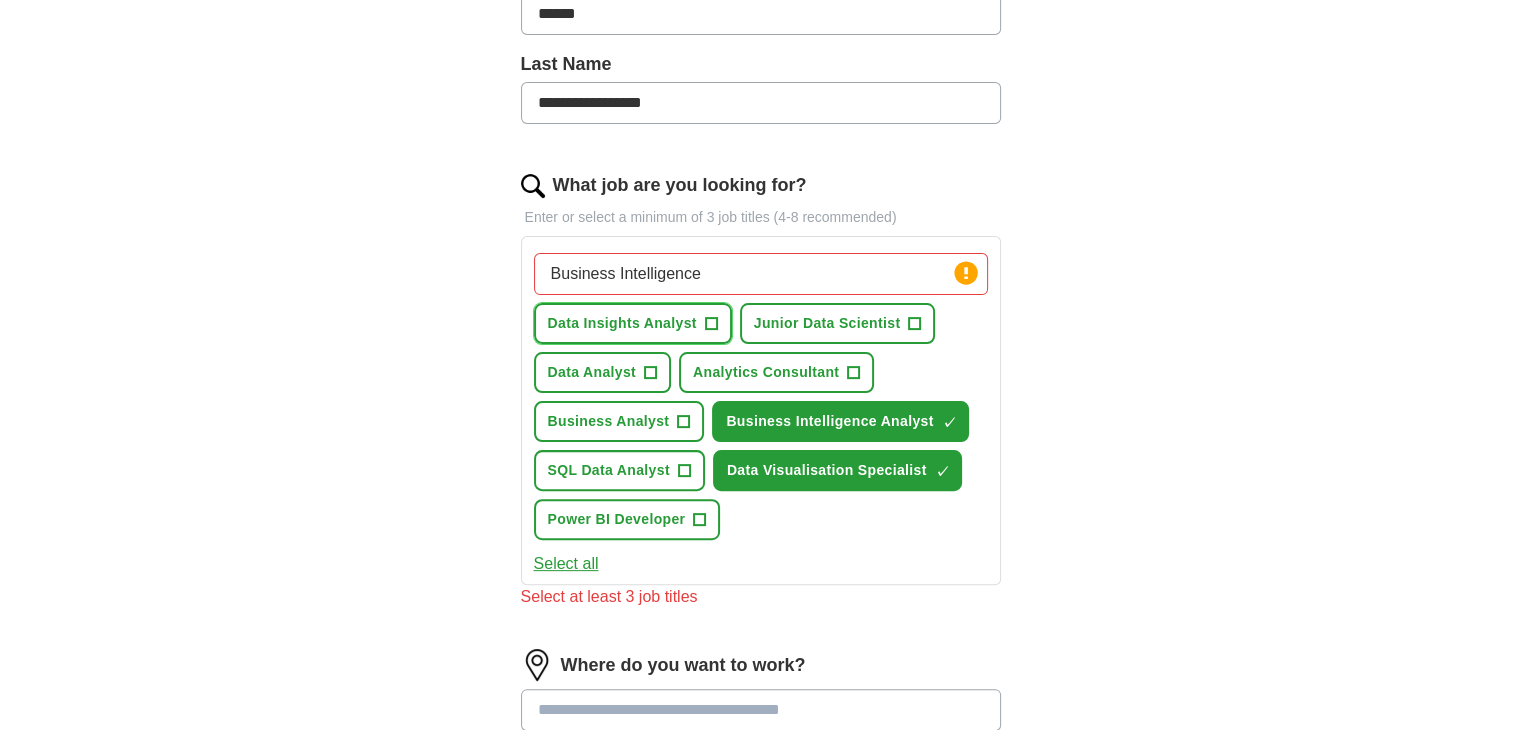 click on "Data Insights Analyst" at bounding box center (622, 323) 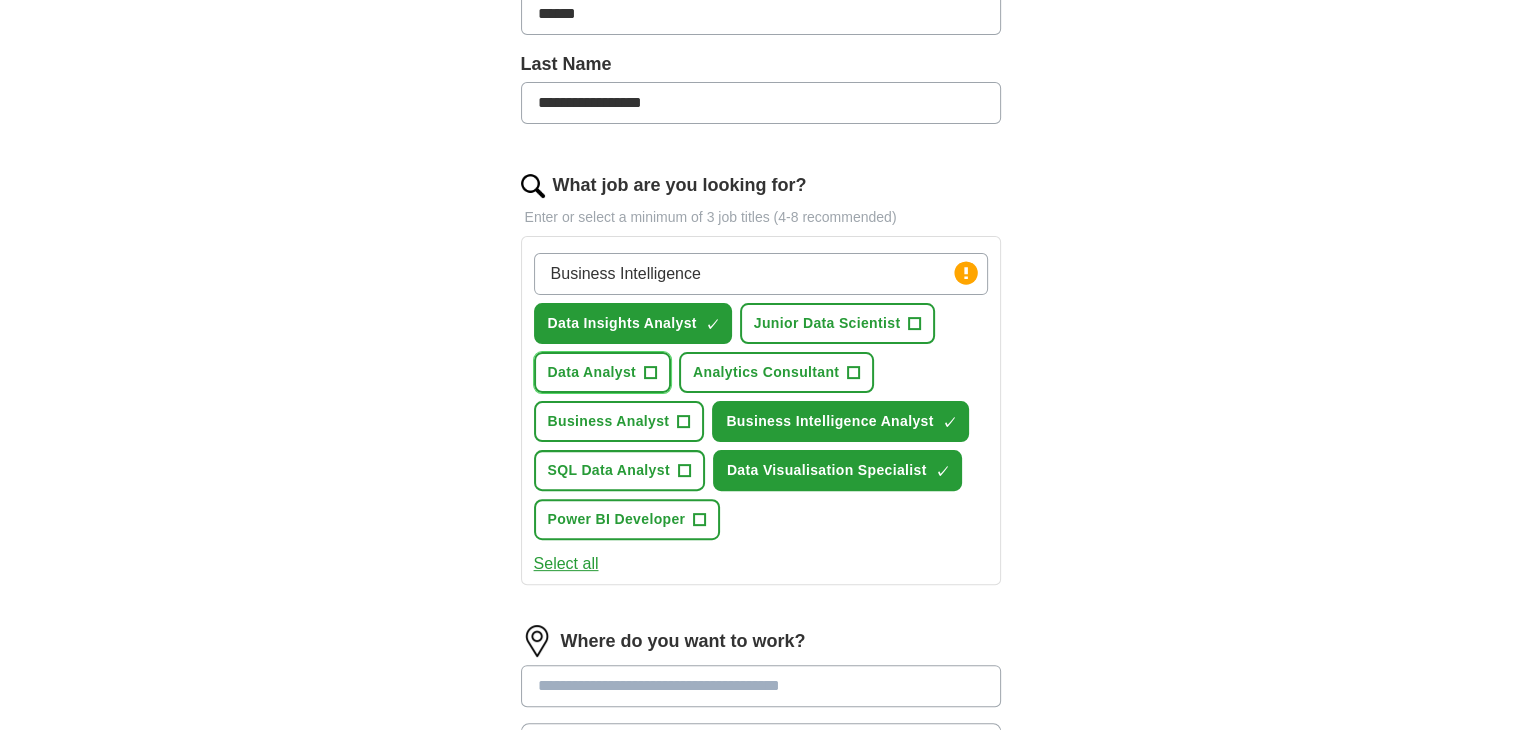 click on "Data Analyst" at bounding box center (592, 372) 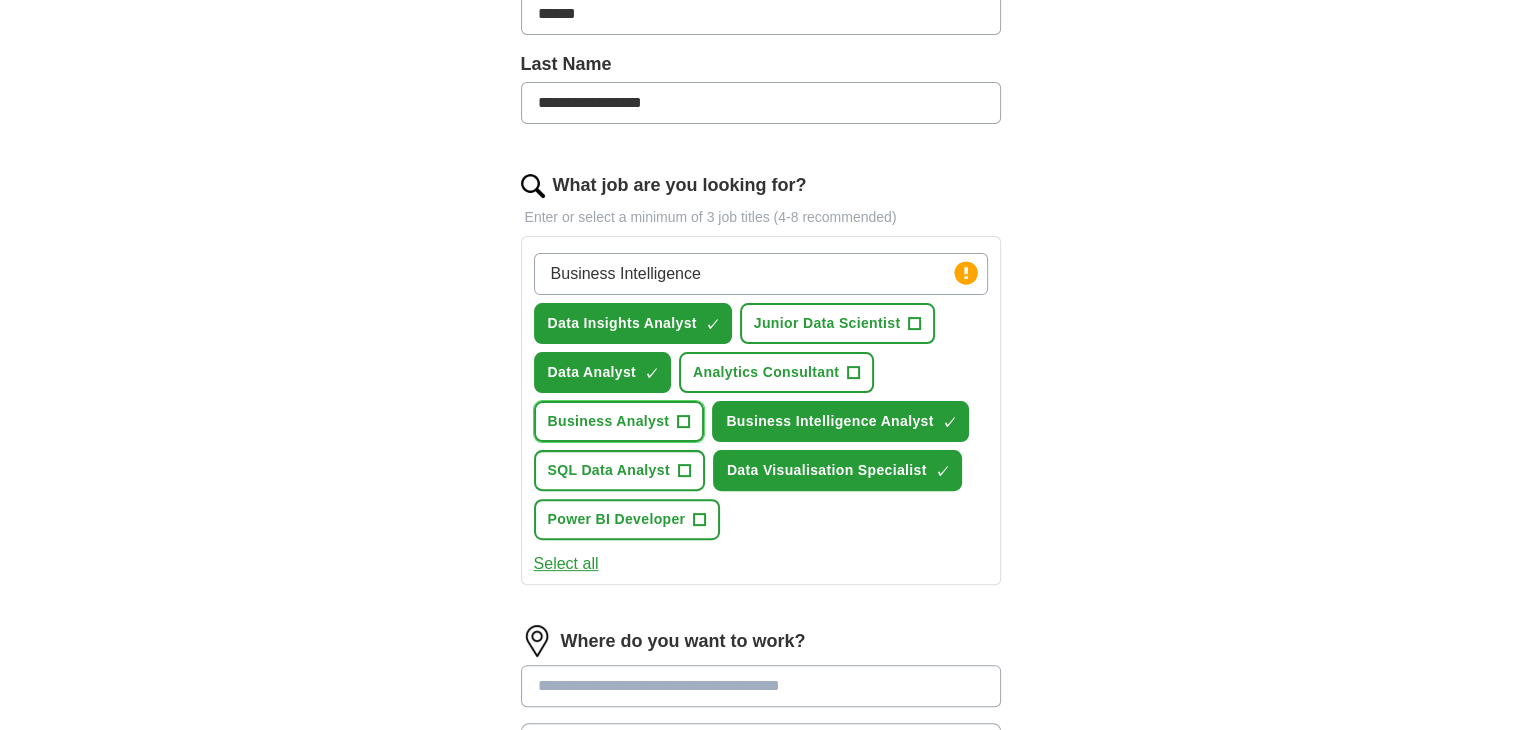 click on "Business Analyst" at bounding box center (609, 421) 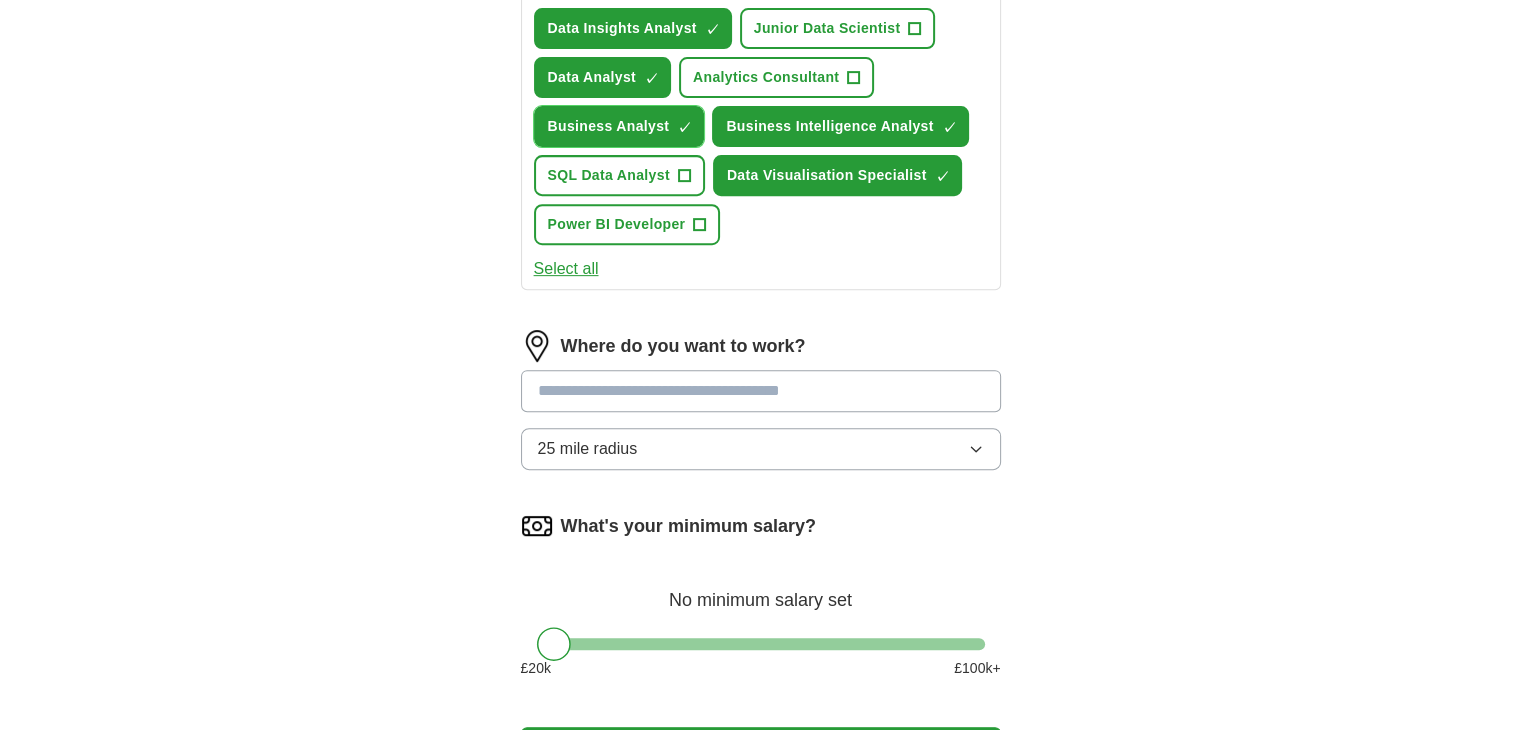 scroll, scrollTop: 800, scrollLeft: 0, axis: vertical 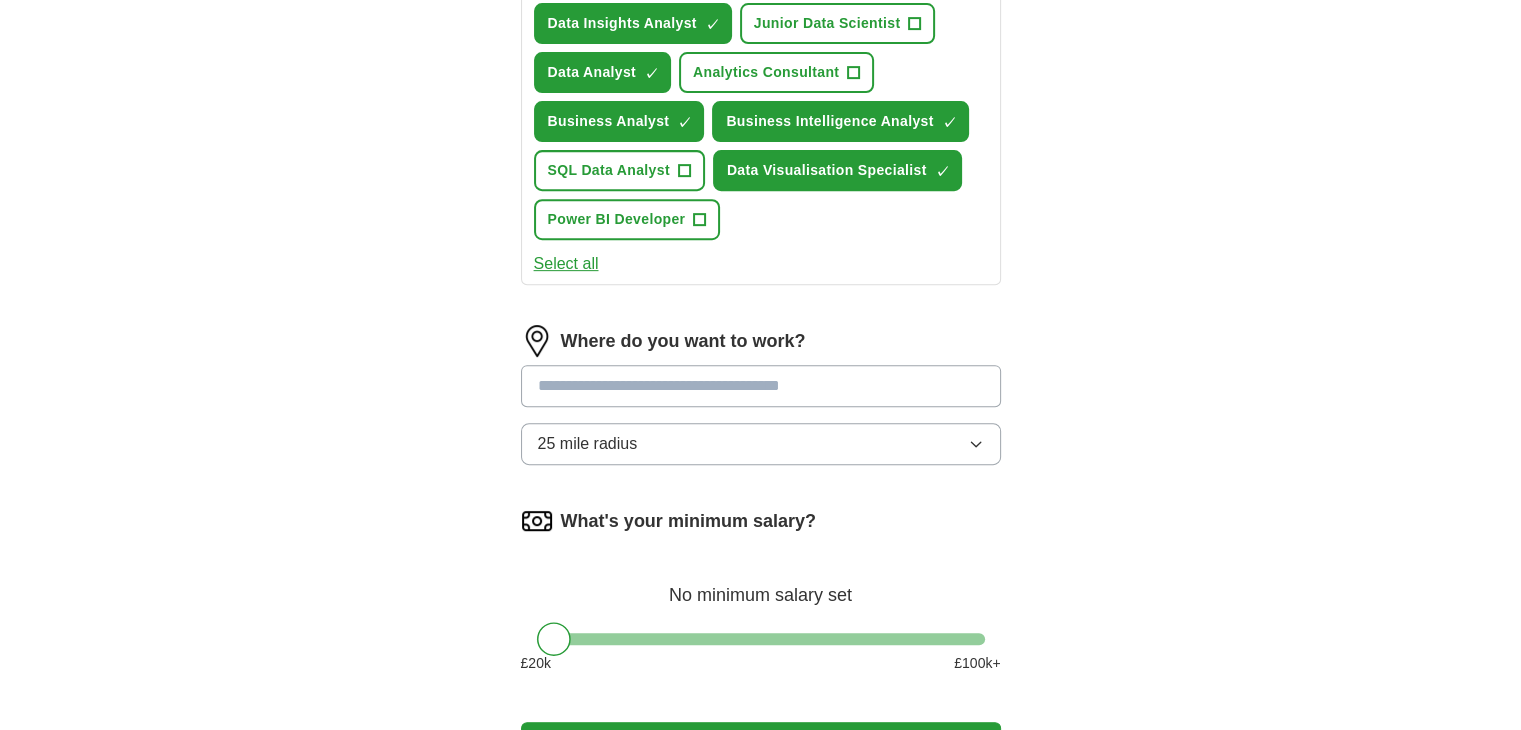 click at bounding box center (761, 386) 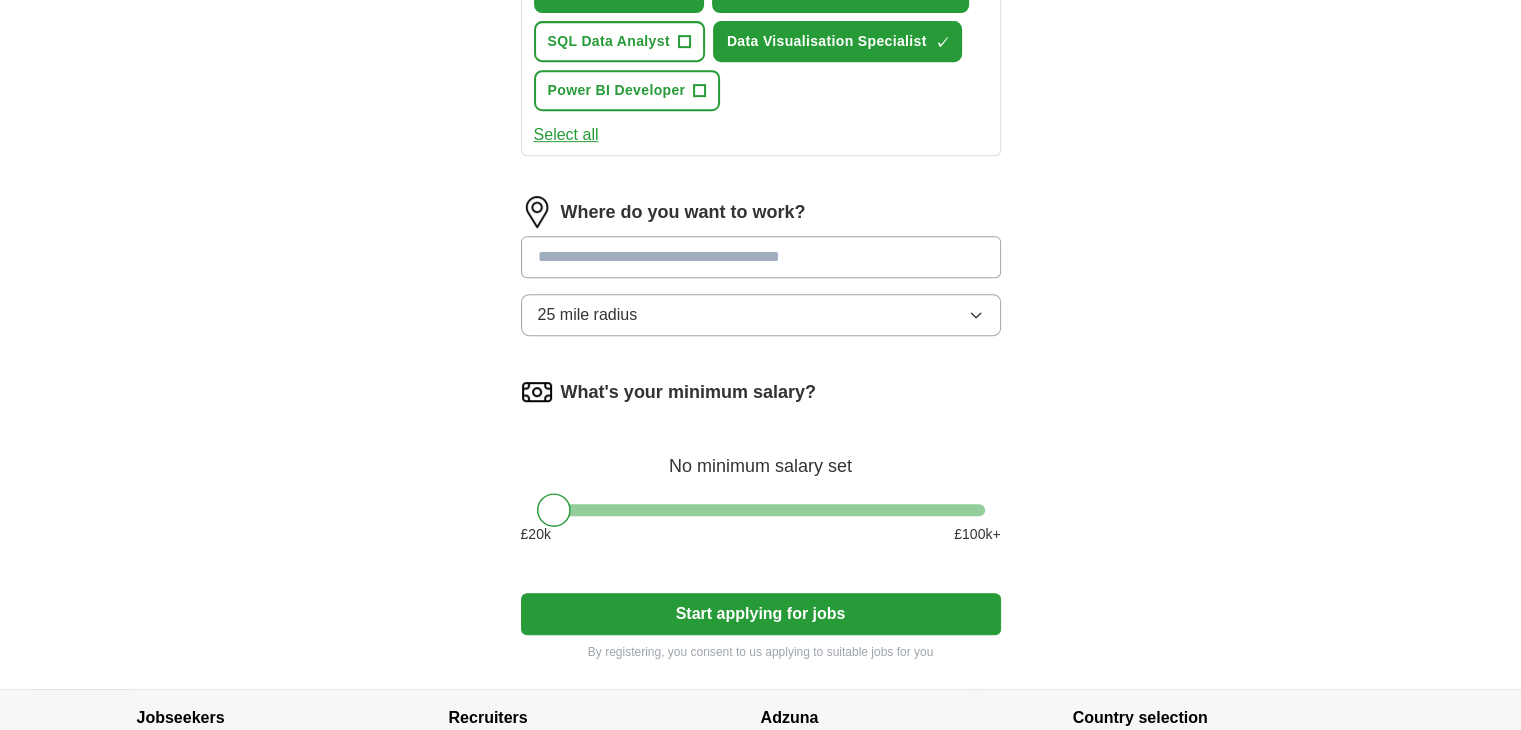 scroll, scrollTop: 1100, scrollLeft: 0, axis: vertical 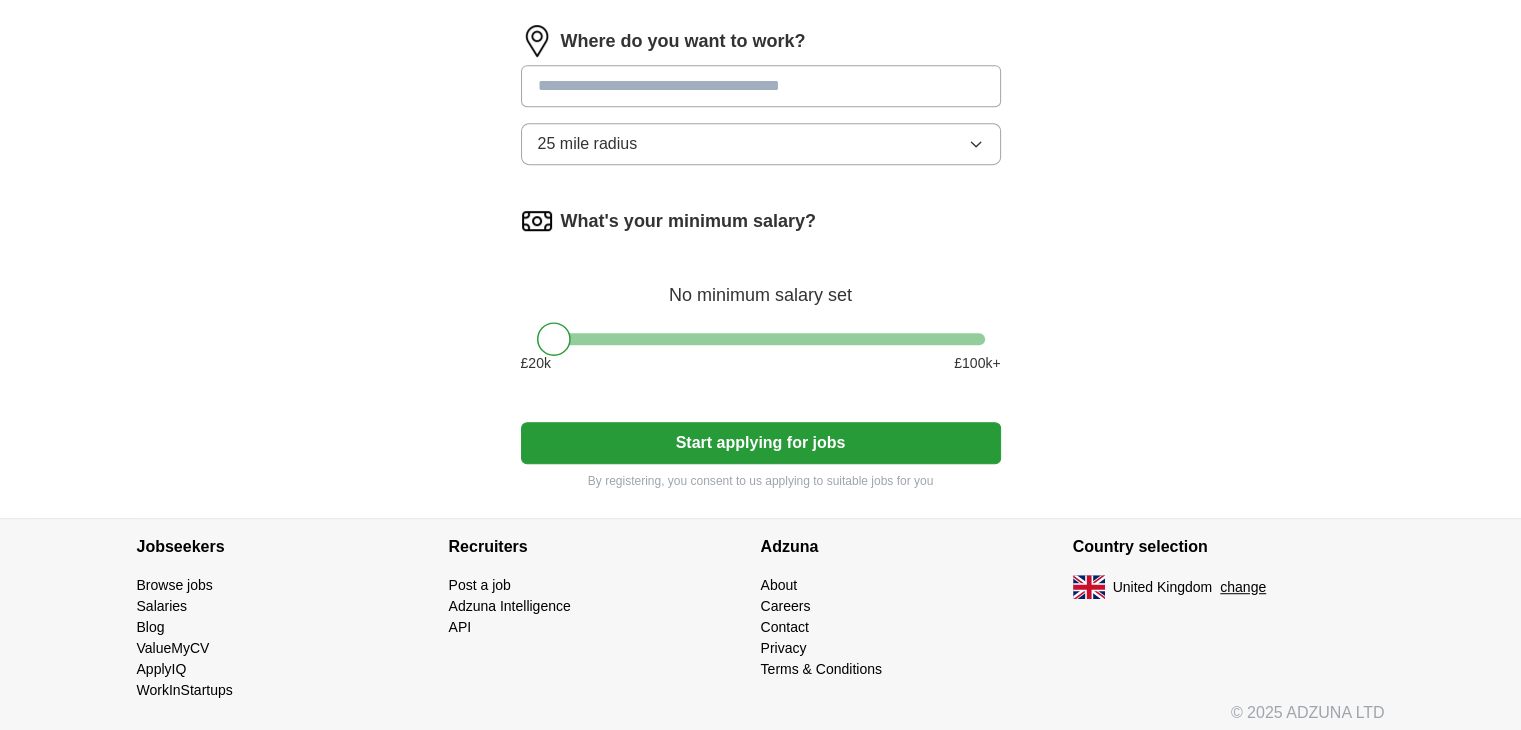 drag, startPoint x: 554, startPoint y: 83, endPoint x: 551, endPoint y: 73, distance: 10.440307 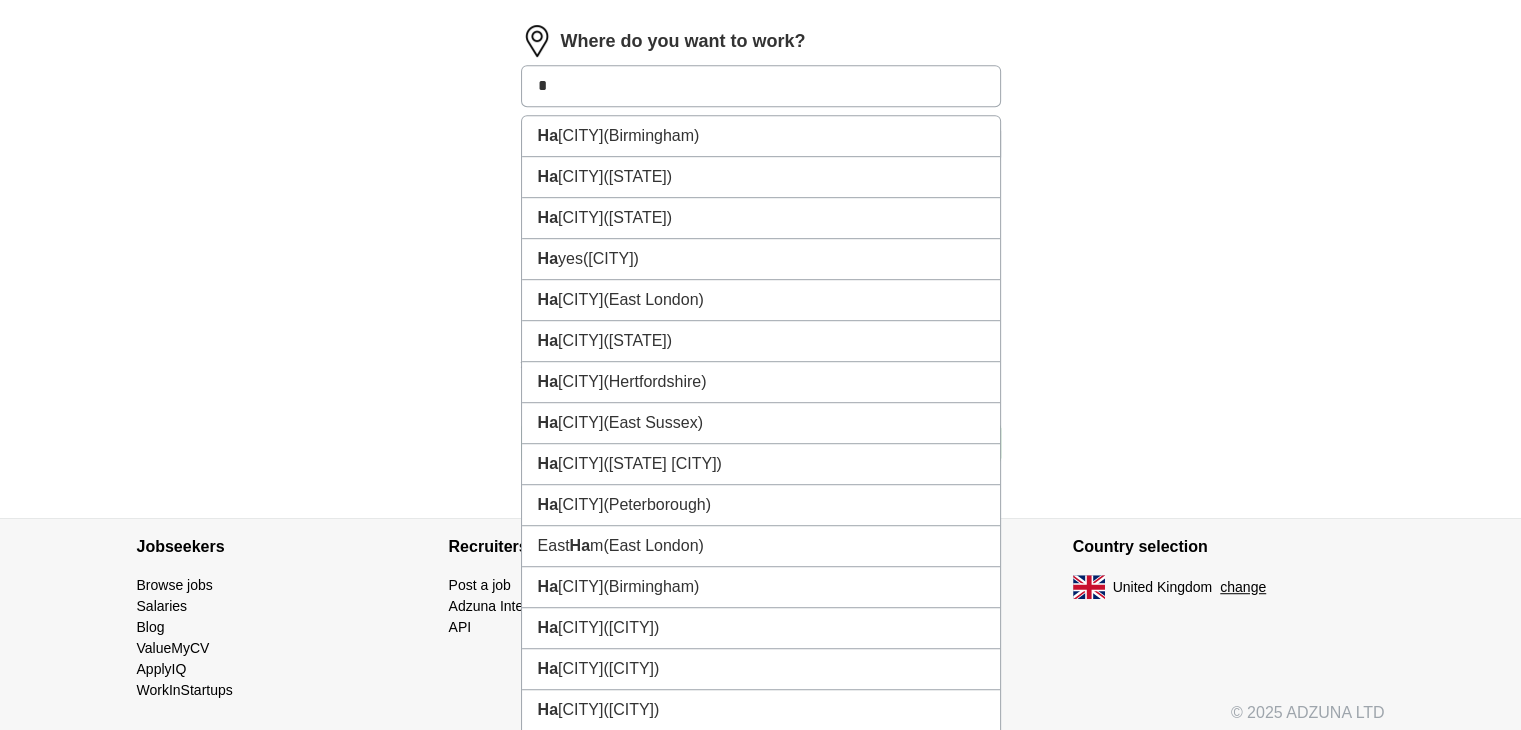 type on "*" 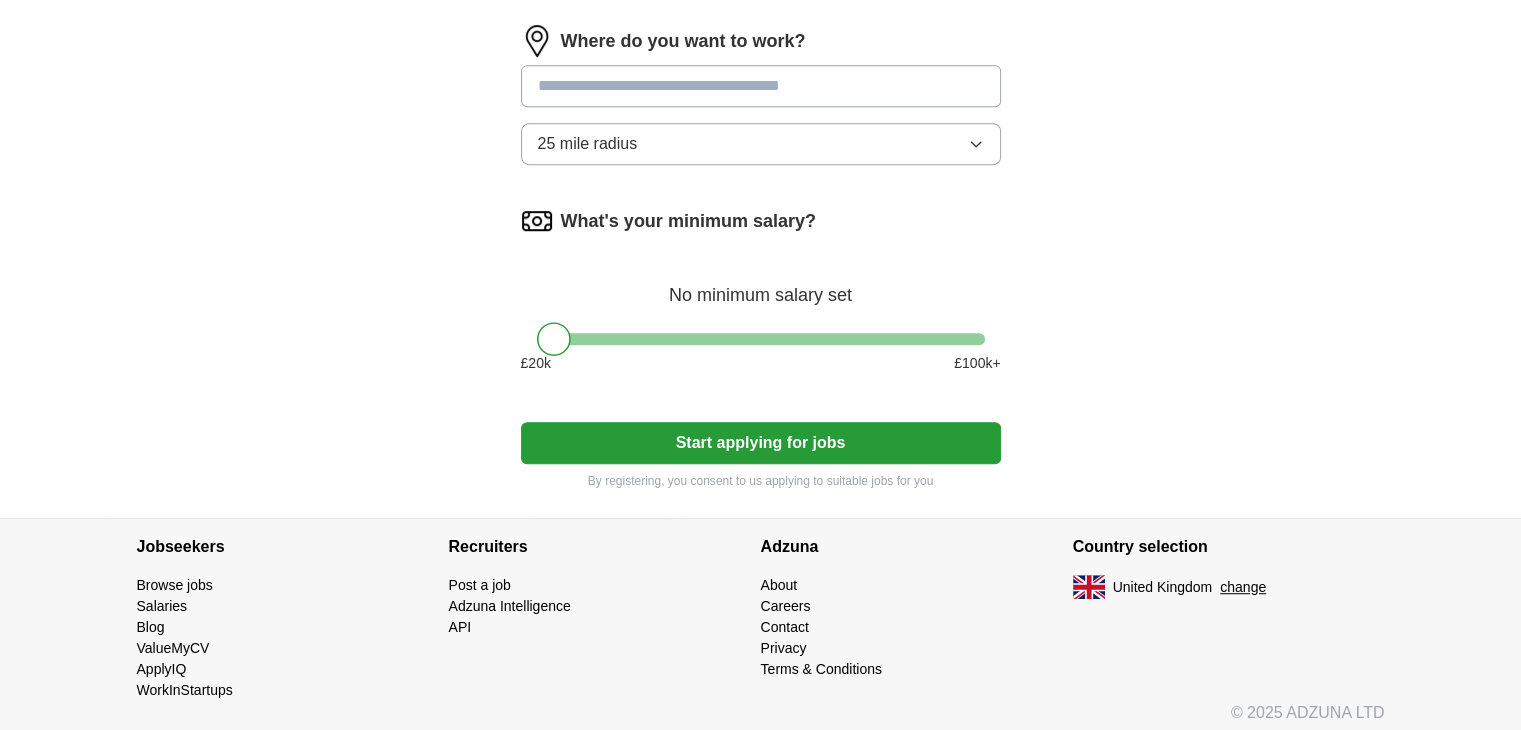 click on "Where do you want to work? 25 mile radius" at bounding box center [761, 103] 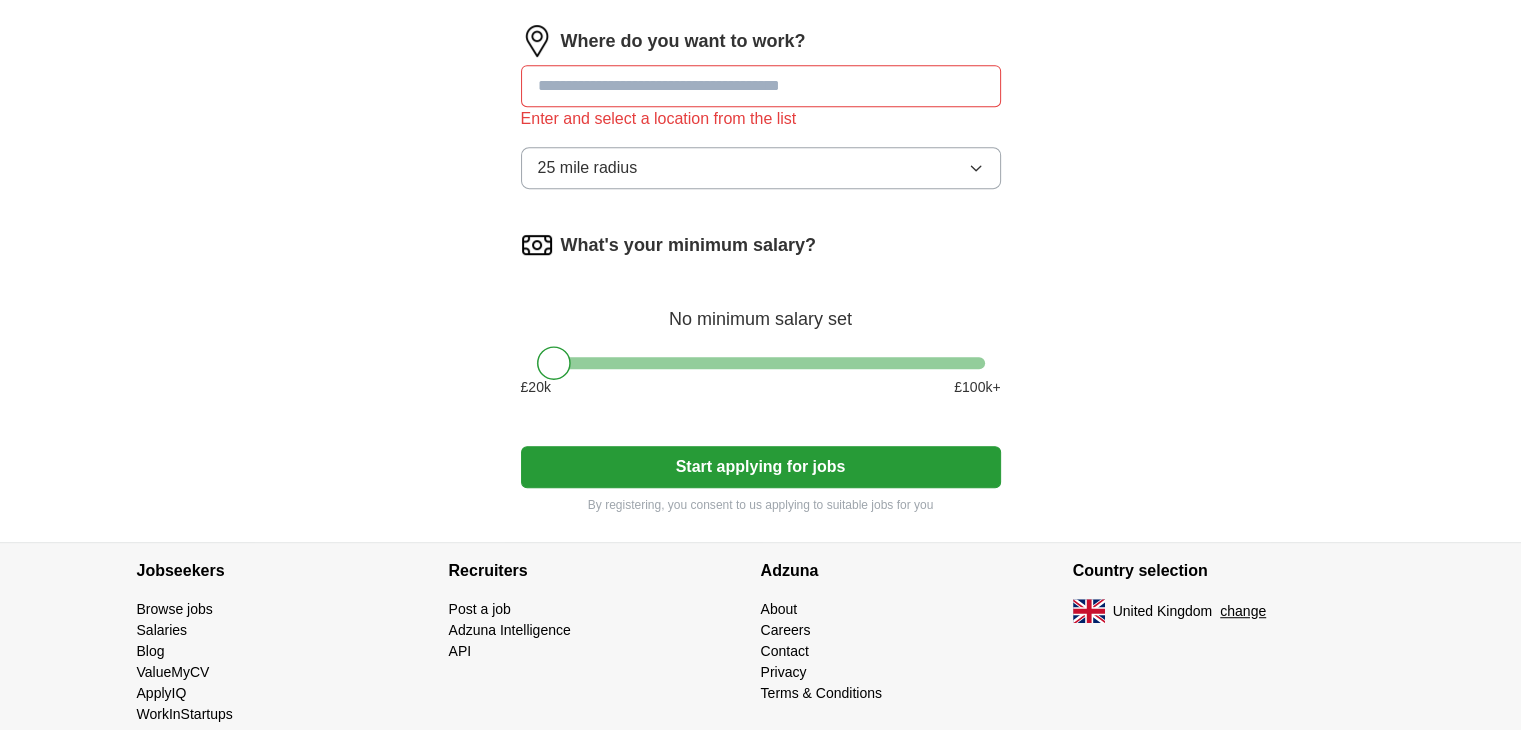 click on "25 mile radius" at bounding box center (588, 168) 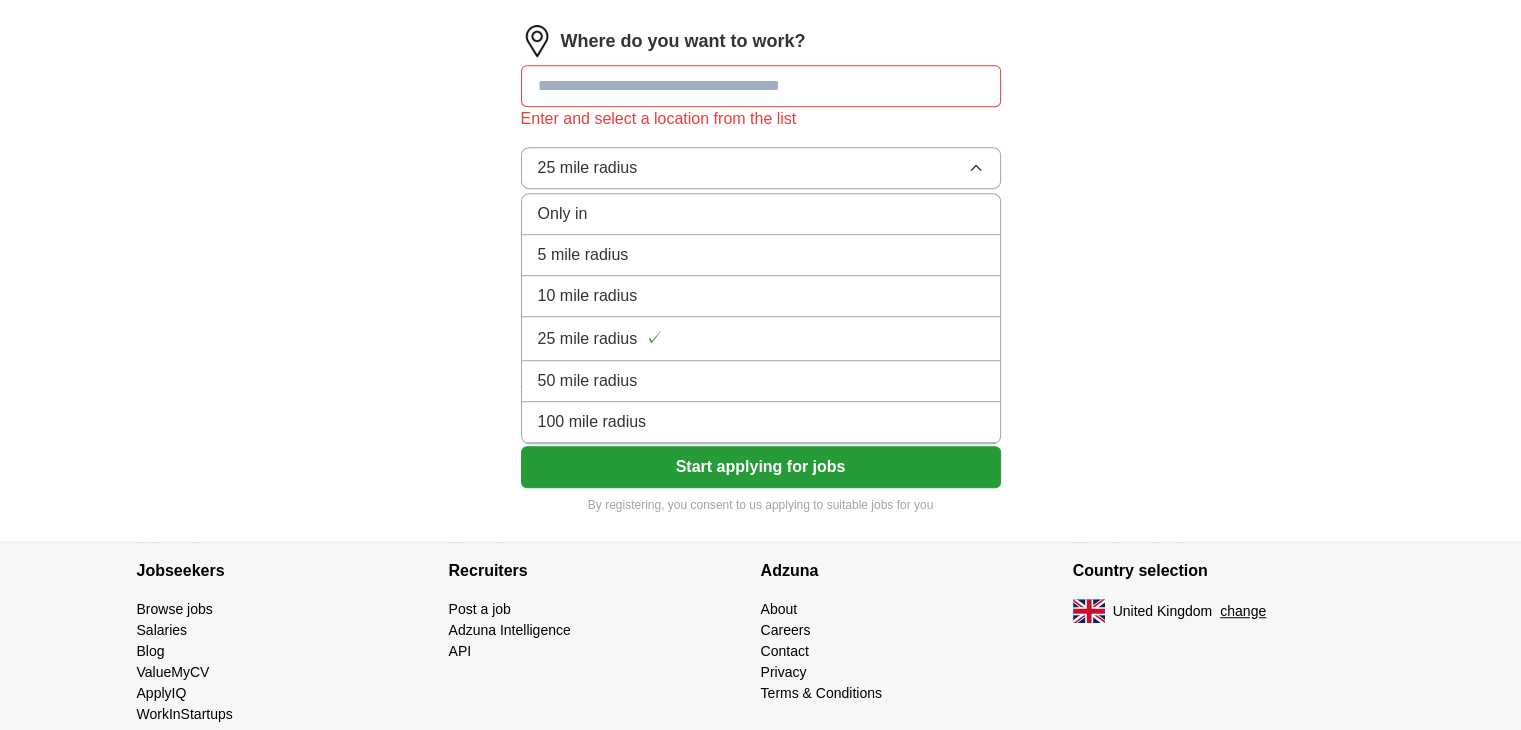 click on "100 mile radius" at bounding box center (761, 422) 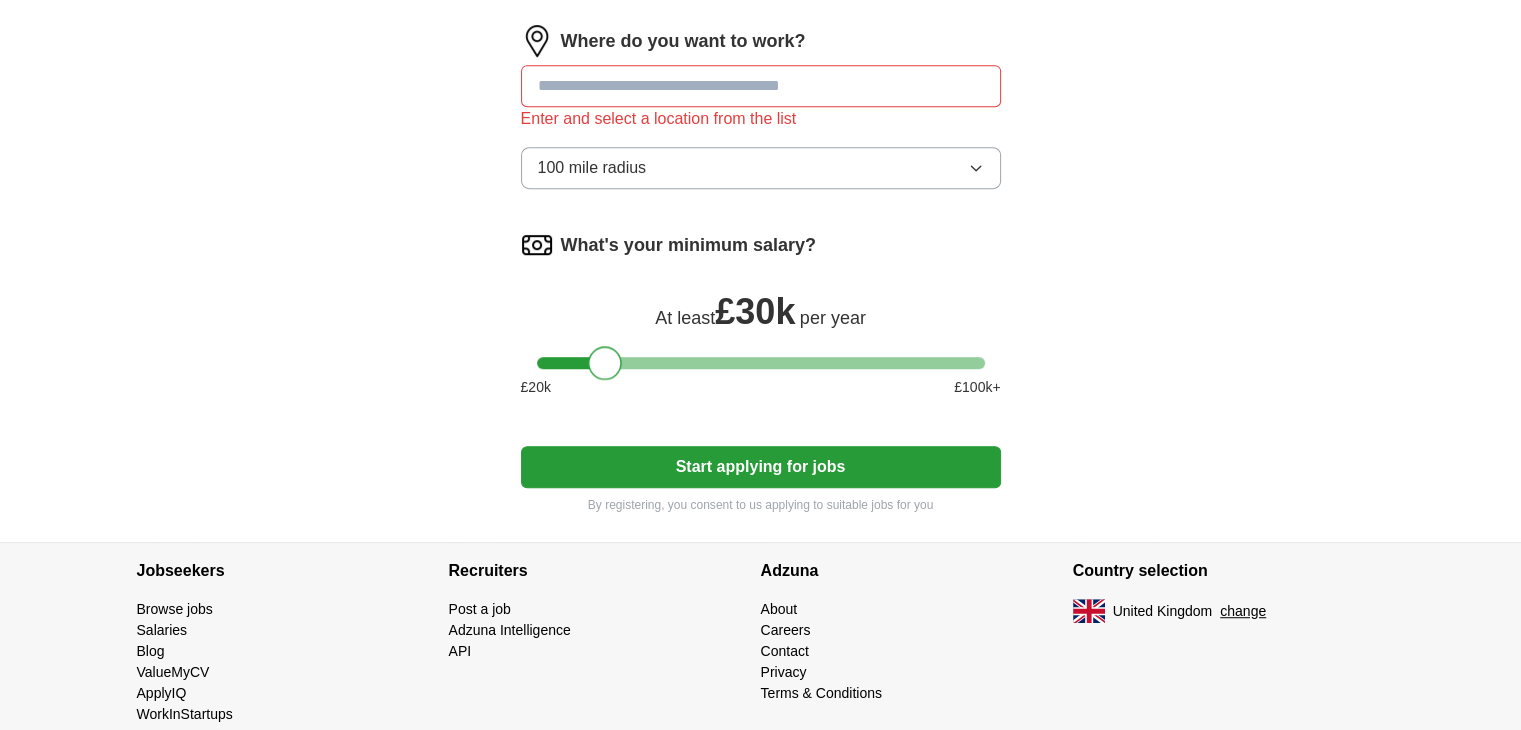 drag, startPoint x: 564, startPoint y: 356, endPoint x: 616, endPoint y: 365, distance: 52.773098 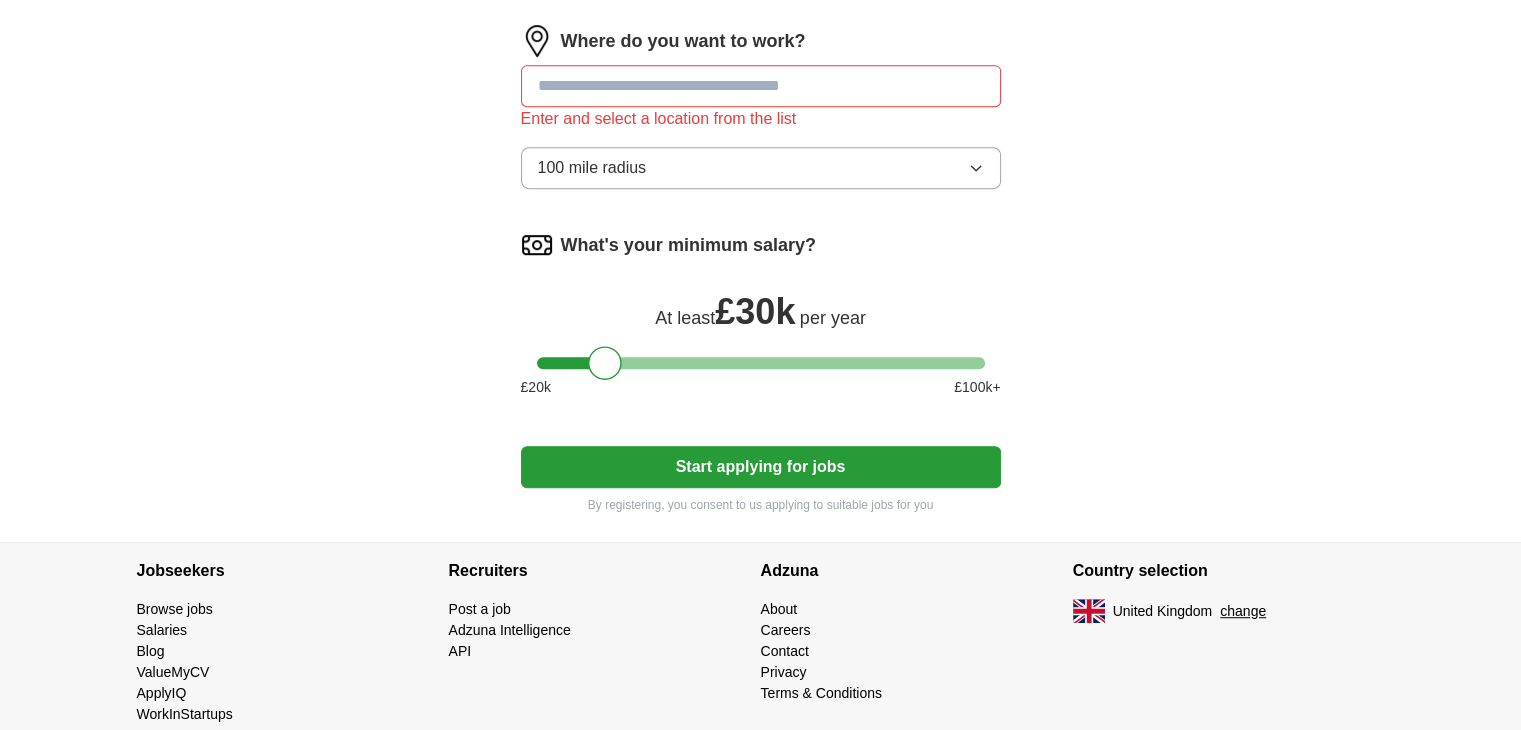 click at bounding box center (761, 86) 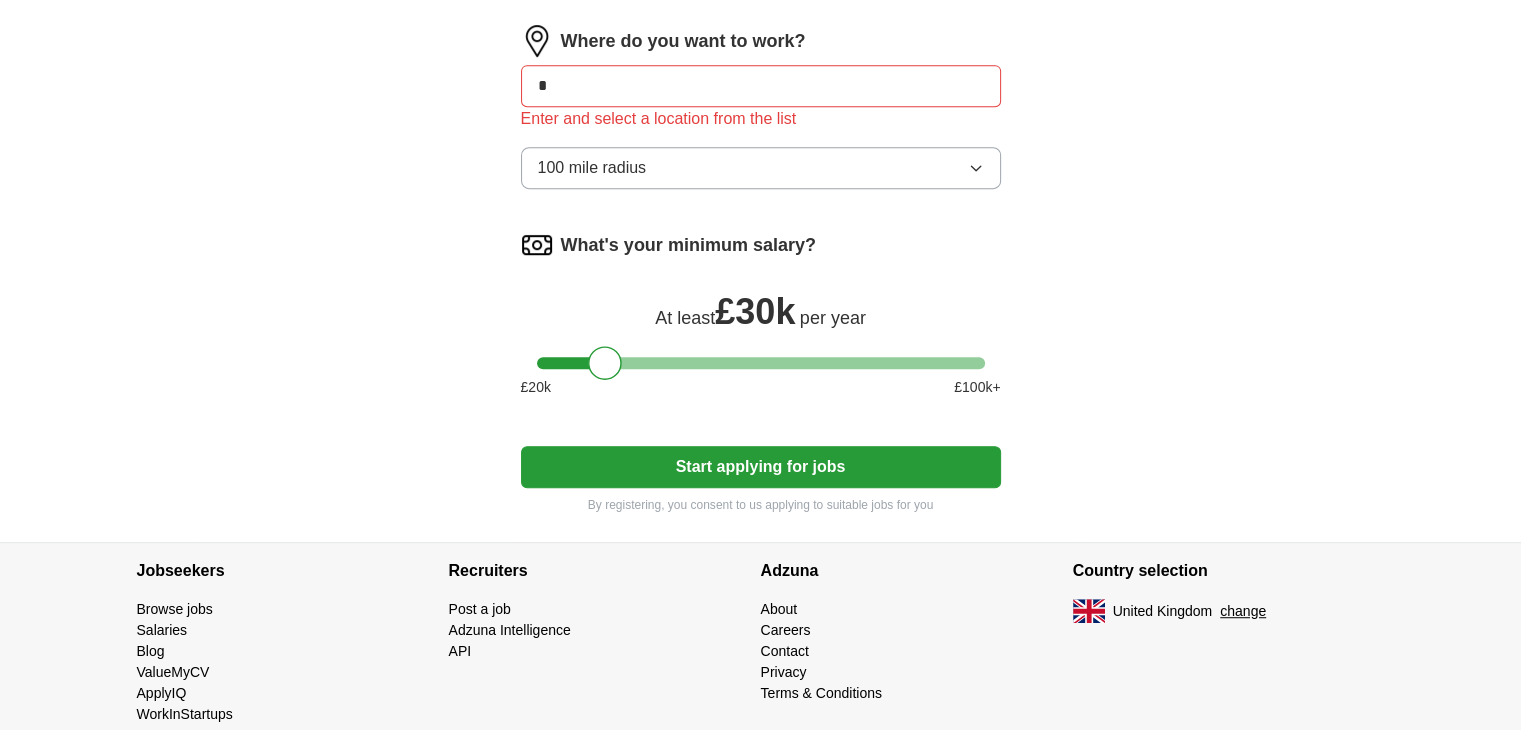 type on "*" 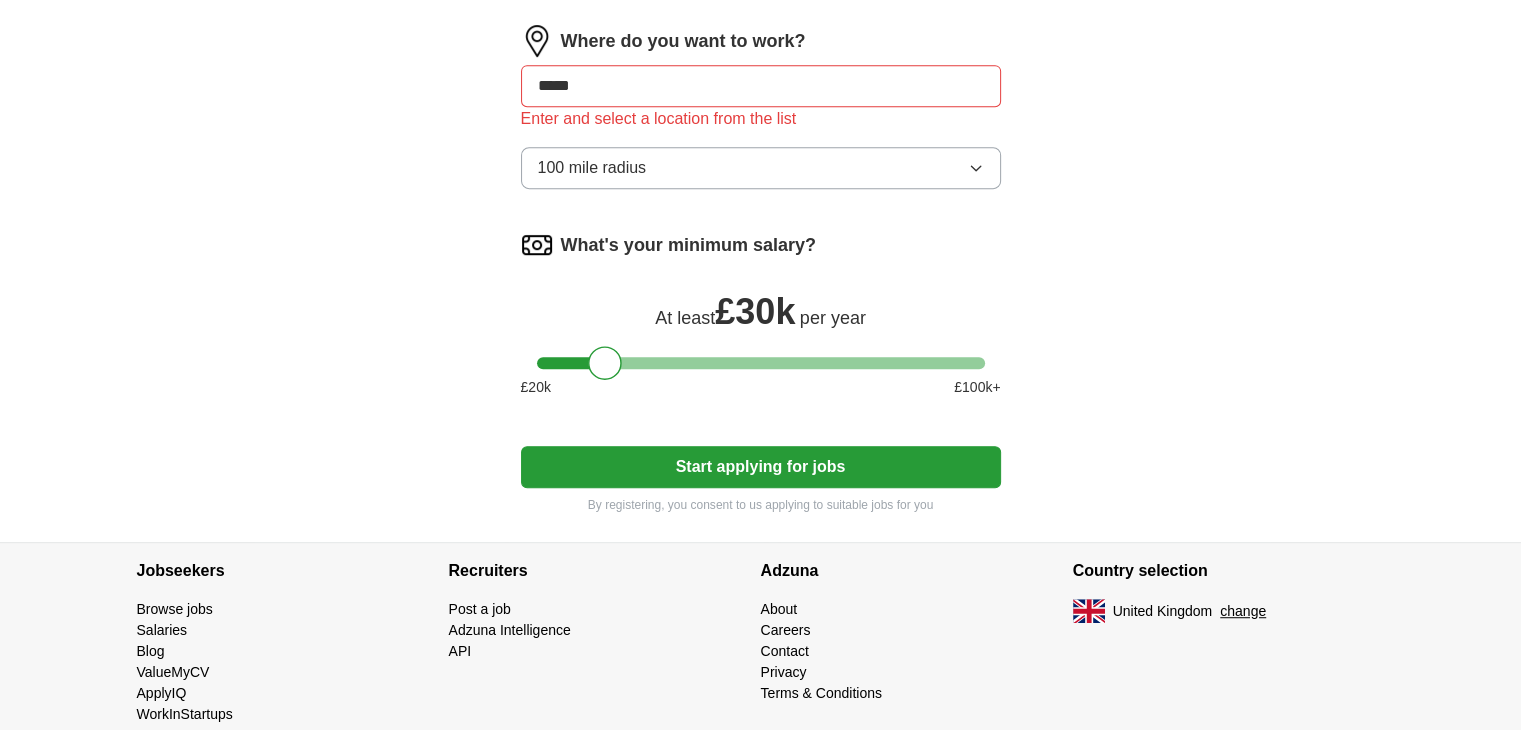 type on "******" 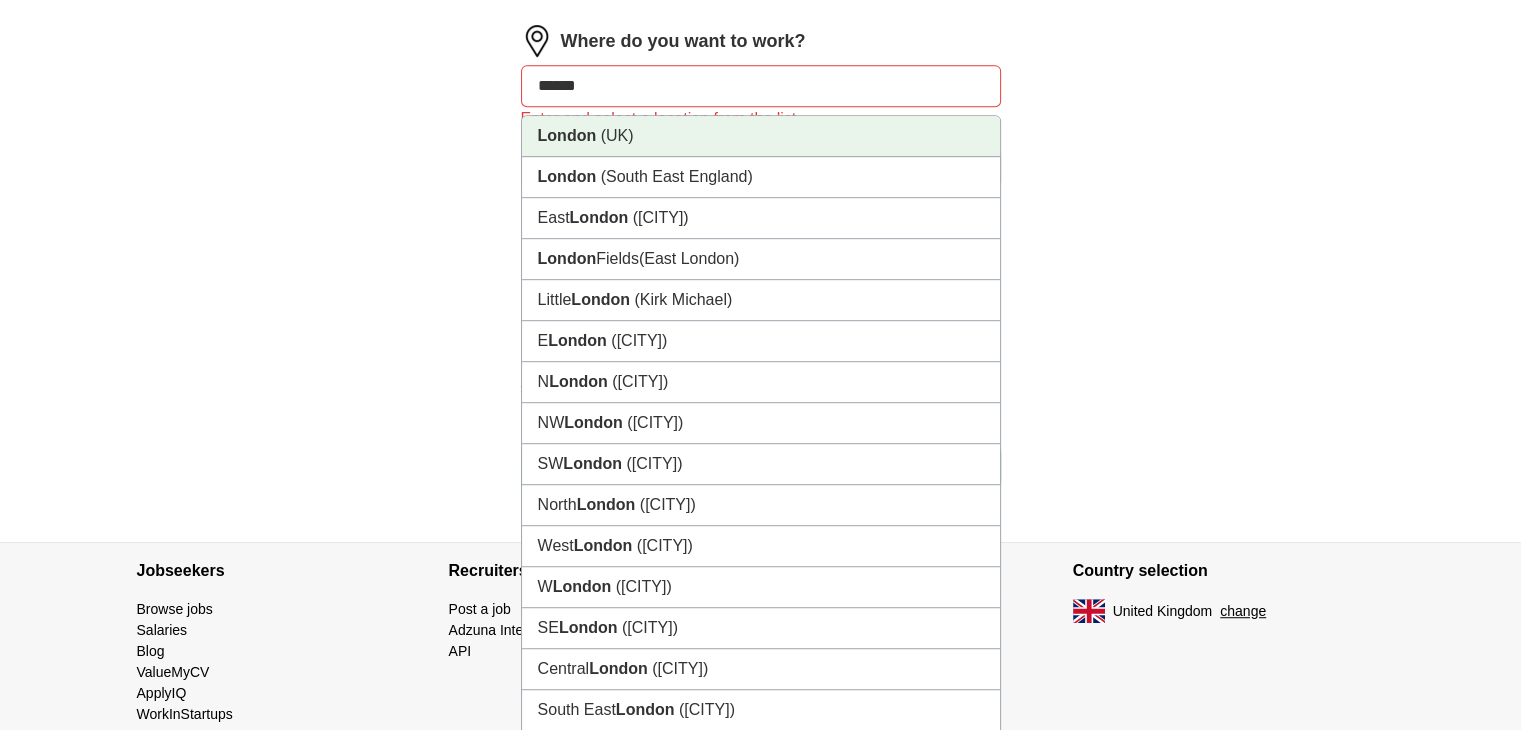 click on "London   (UK)" at bounding box center (761, 136) 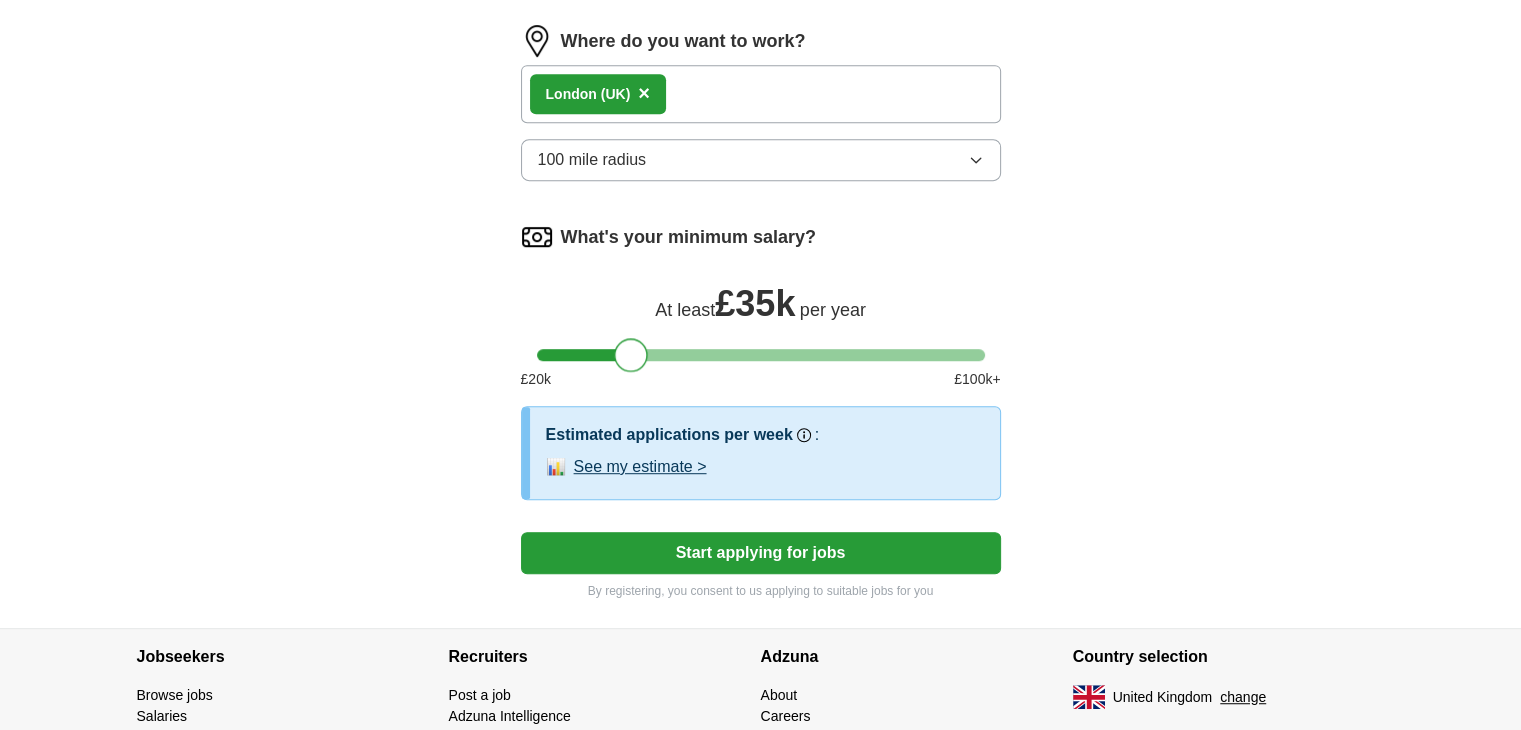 drag, startPoint x: 605, startPoint y: 352, endPoint x: 631, endPoint y: 353, distance: 26.019224 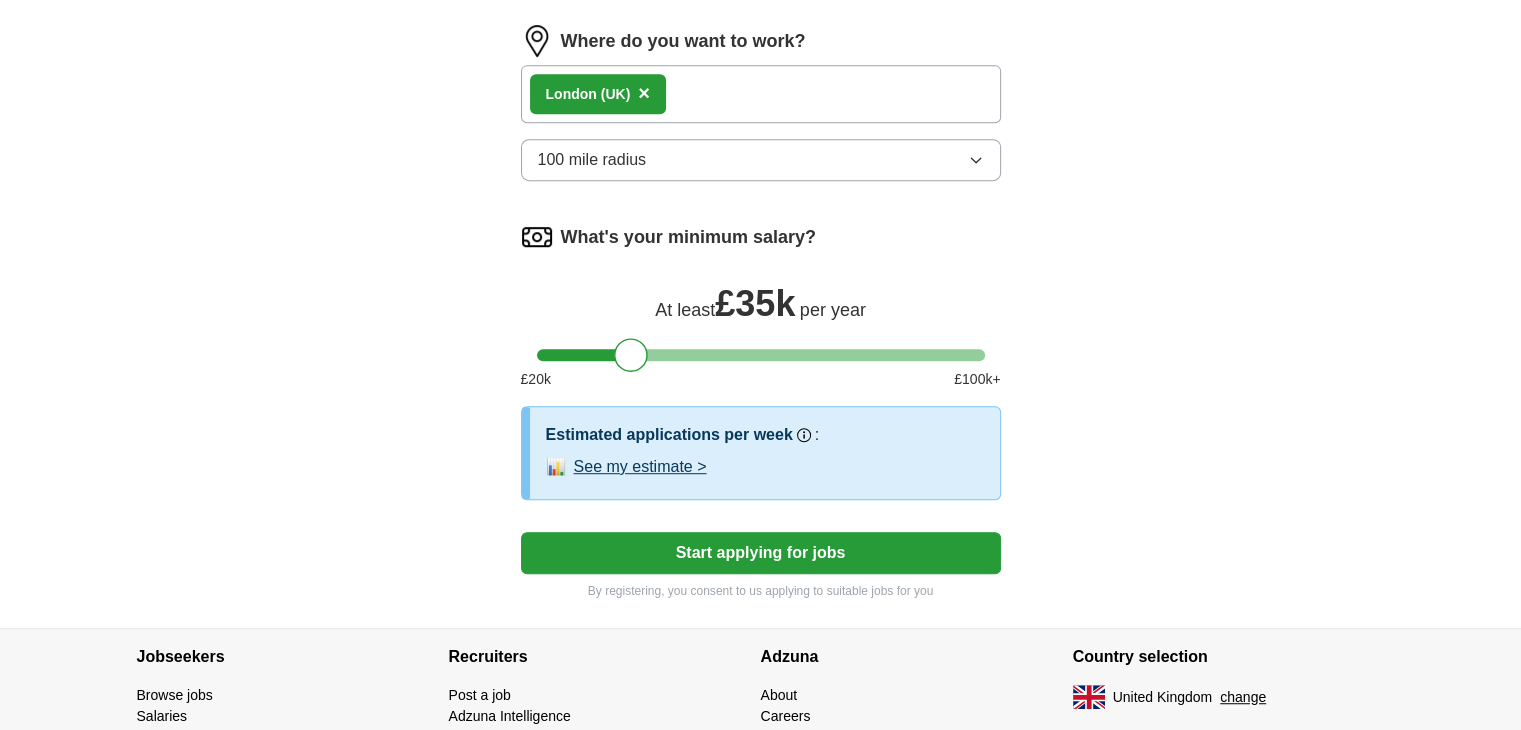 click on "[CITY] (UK) ×" at bounding box center [761, 94] 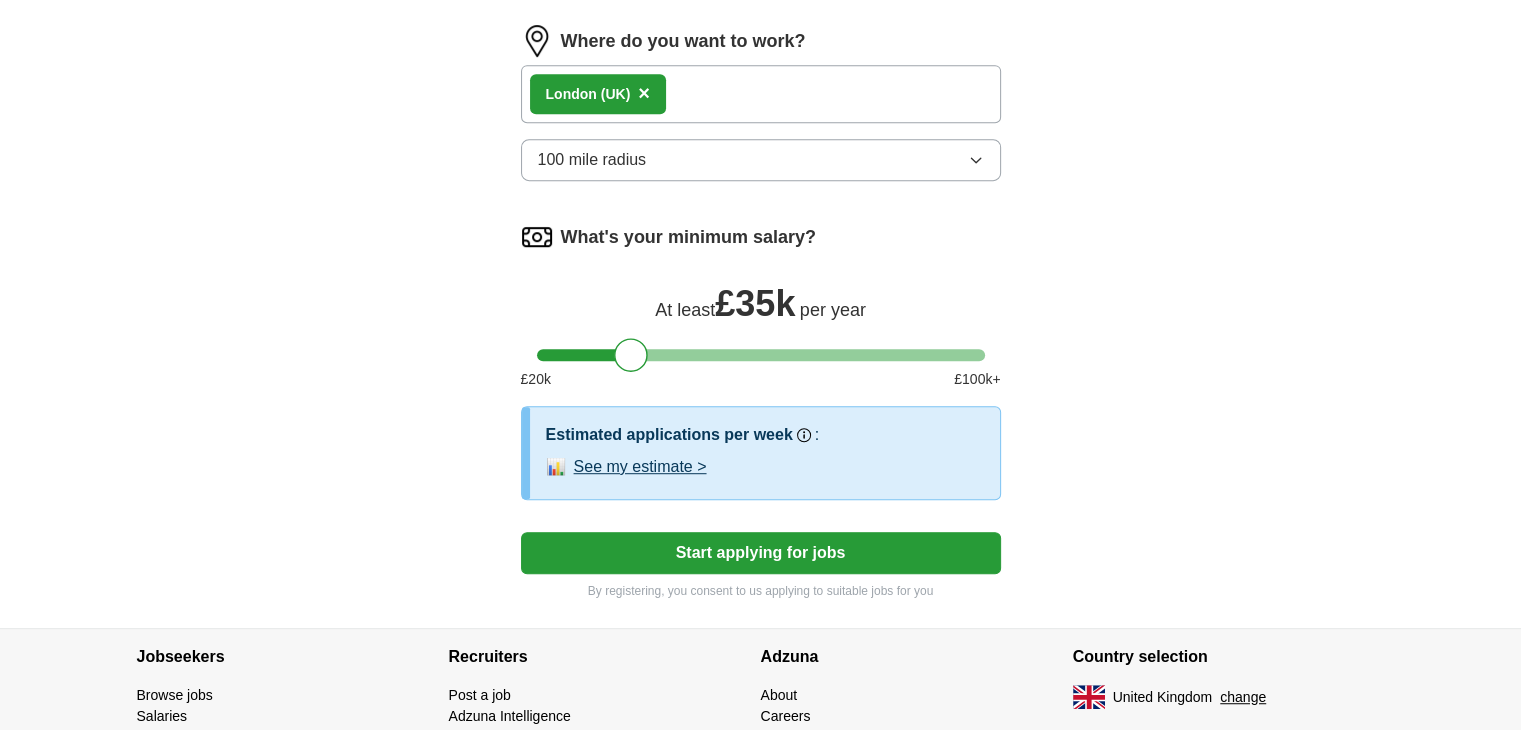 click on "×" at bounding box center [644, 93] 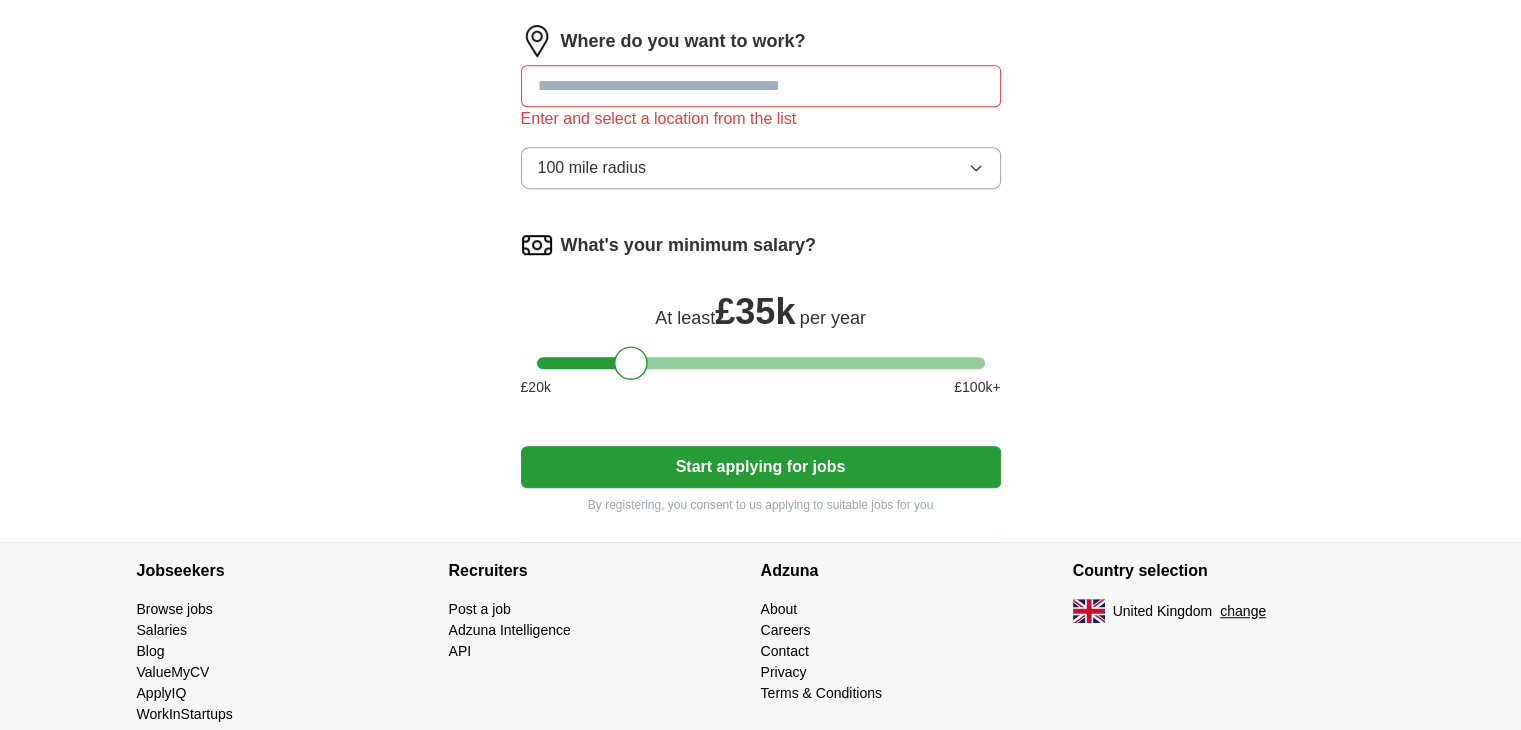 click at bounding box center (761, 86) 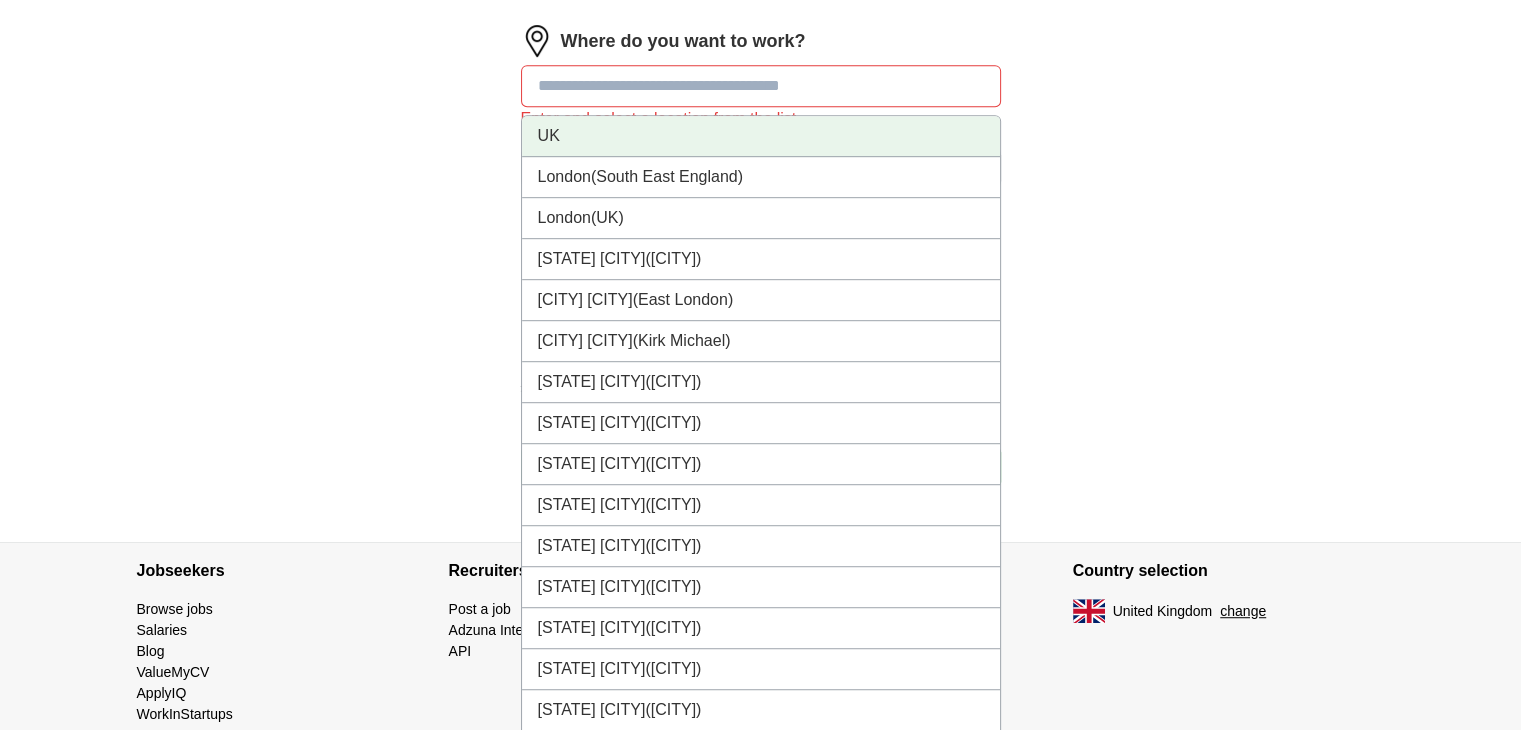 click on "UK" at bounding box center [761, 136] 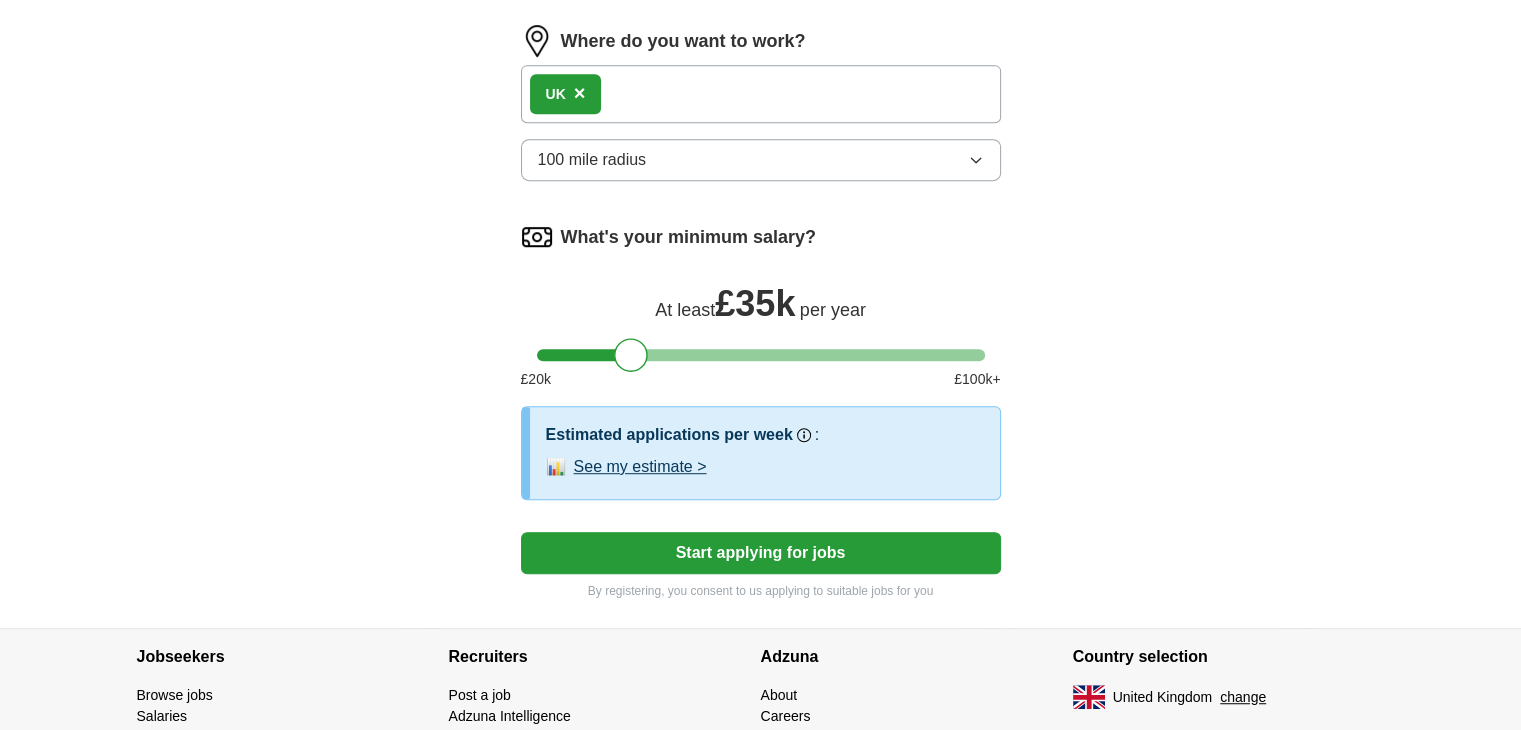 click on "**********" at bounding box center (761, -206) 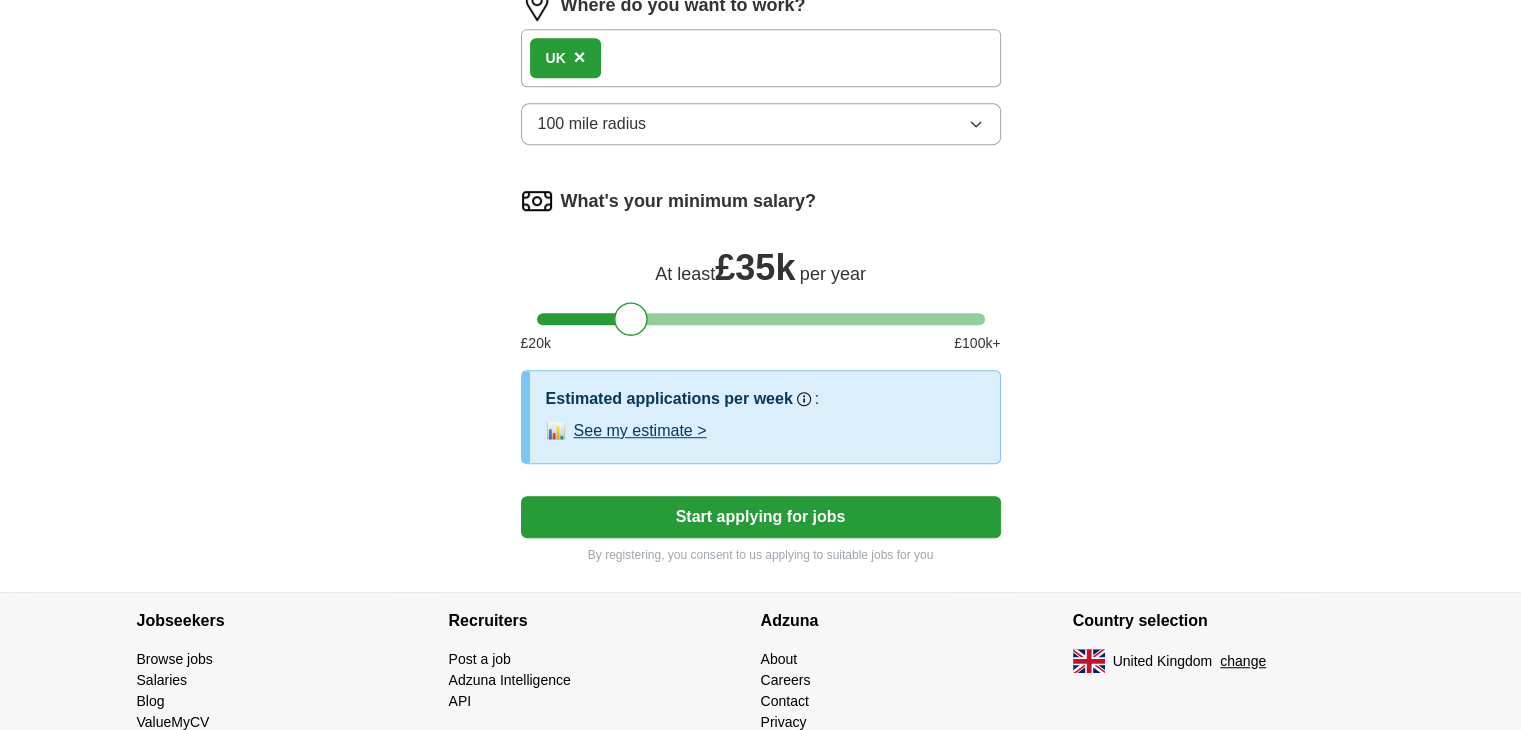 scroll, scrollTop: 1200, scrollLeft: 0, axis: vertical 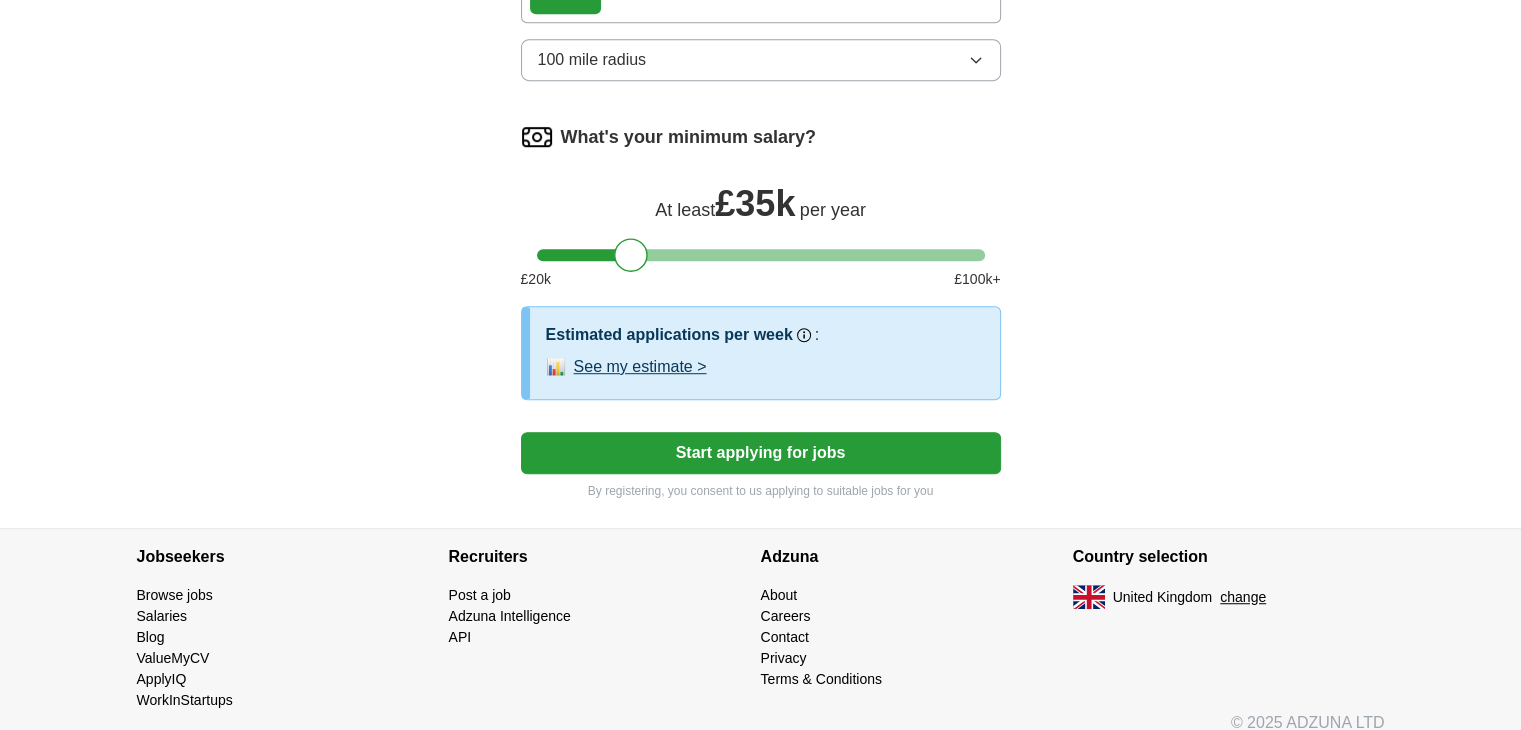 click on "See my estimate >" at bounding box center [640, 367] 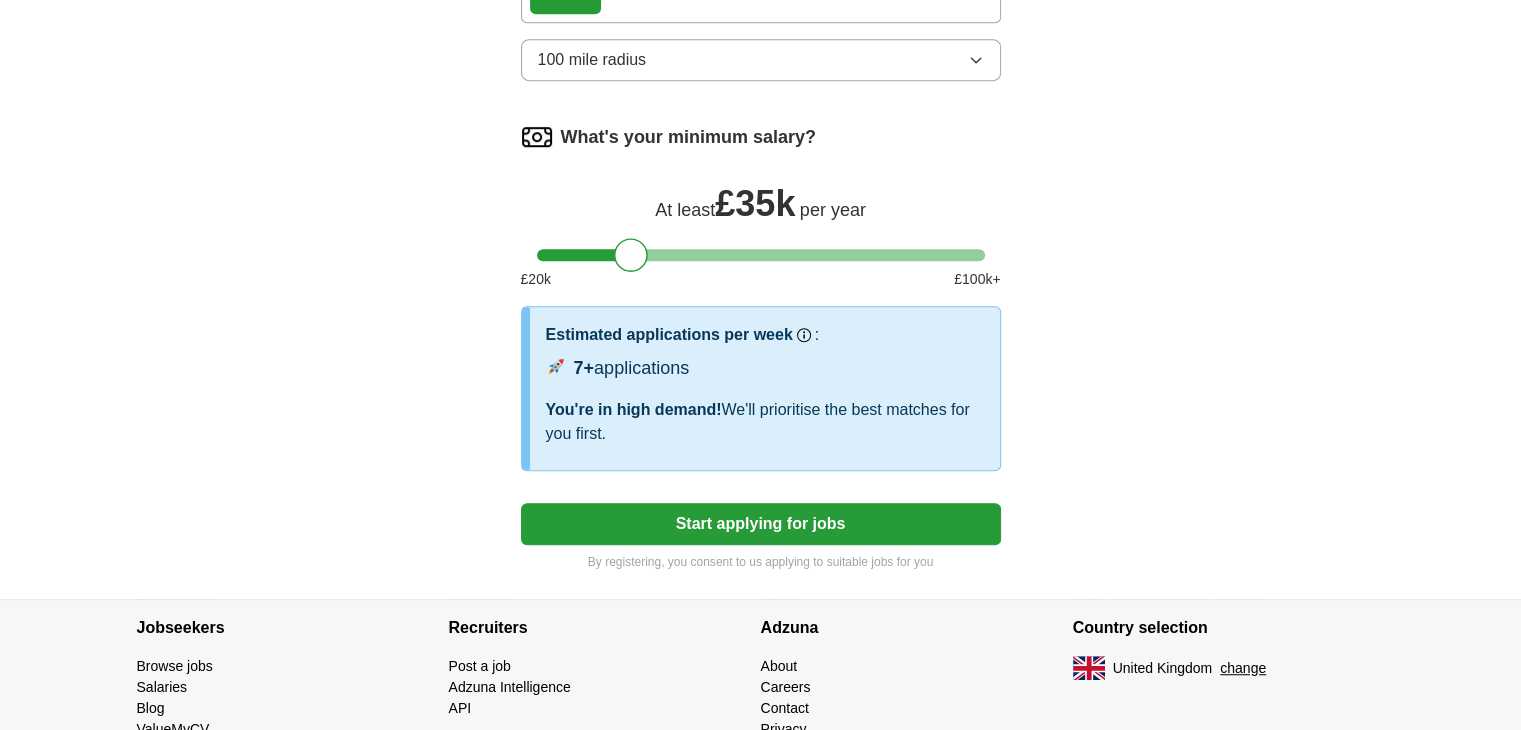 click on "Start applying for jobs" at bounding box center [761, 524] 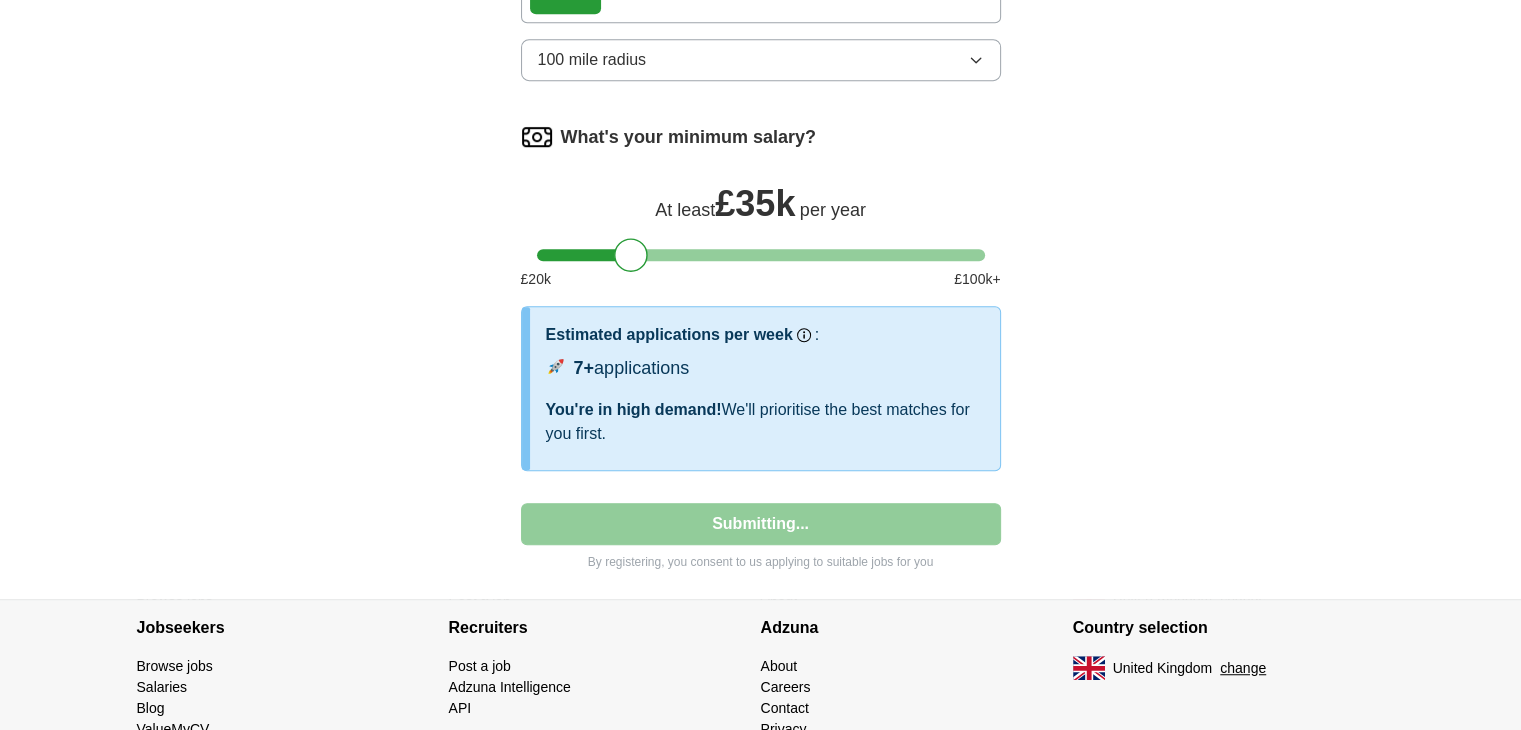 select on "**" 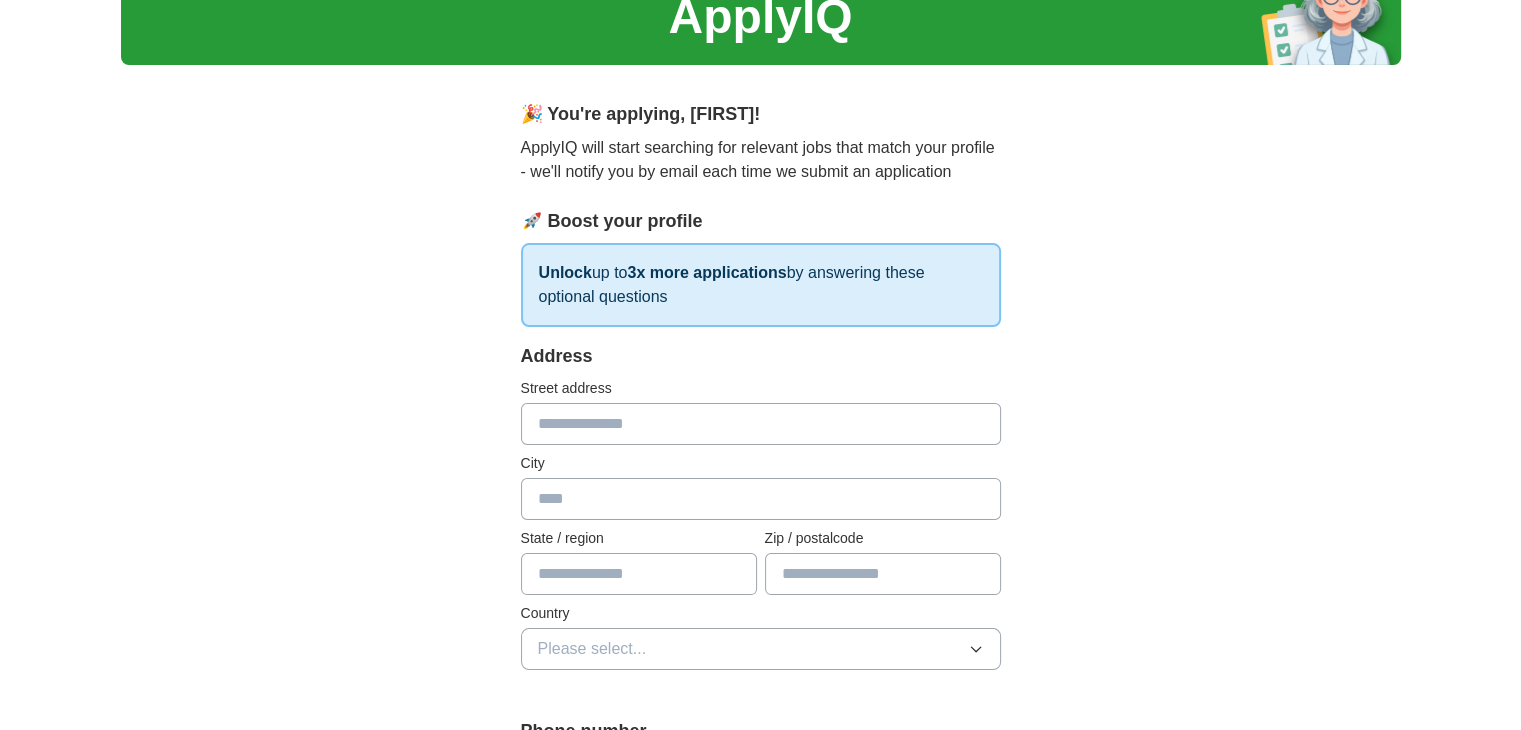 scroll, scrollTop: 100, scrollLeft: 0, axis: vertical 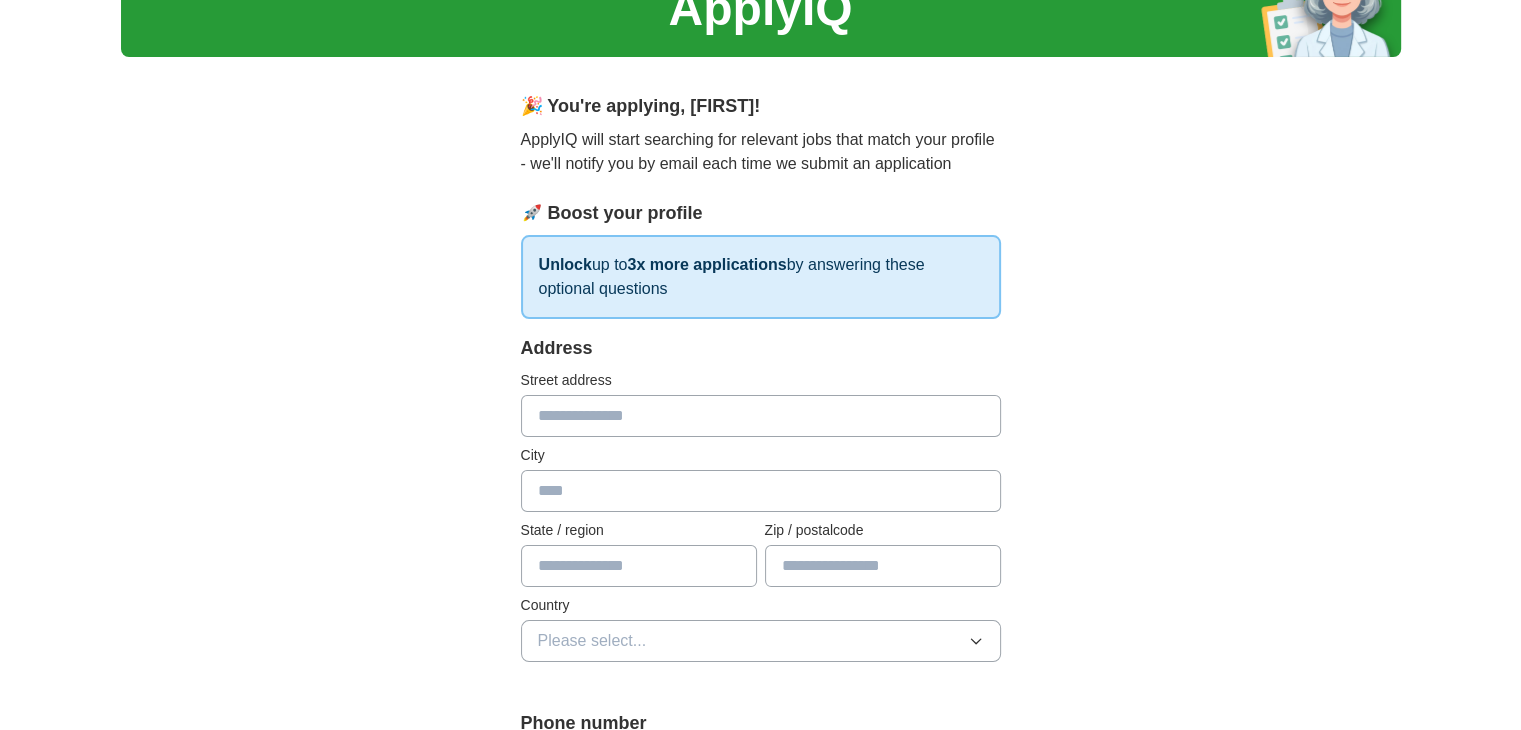 click at bounding box center (761, 416) 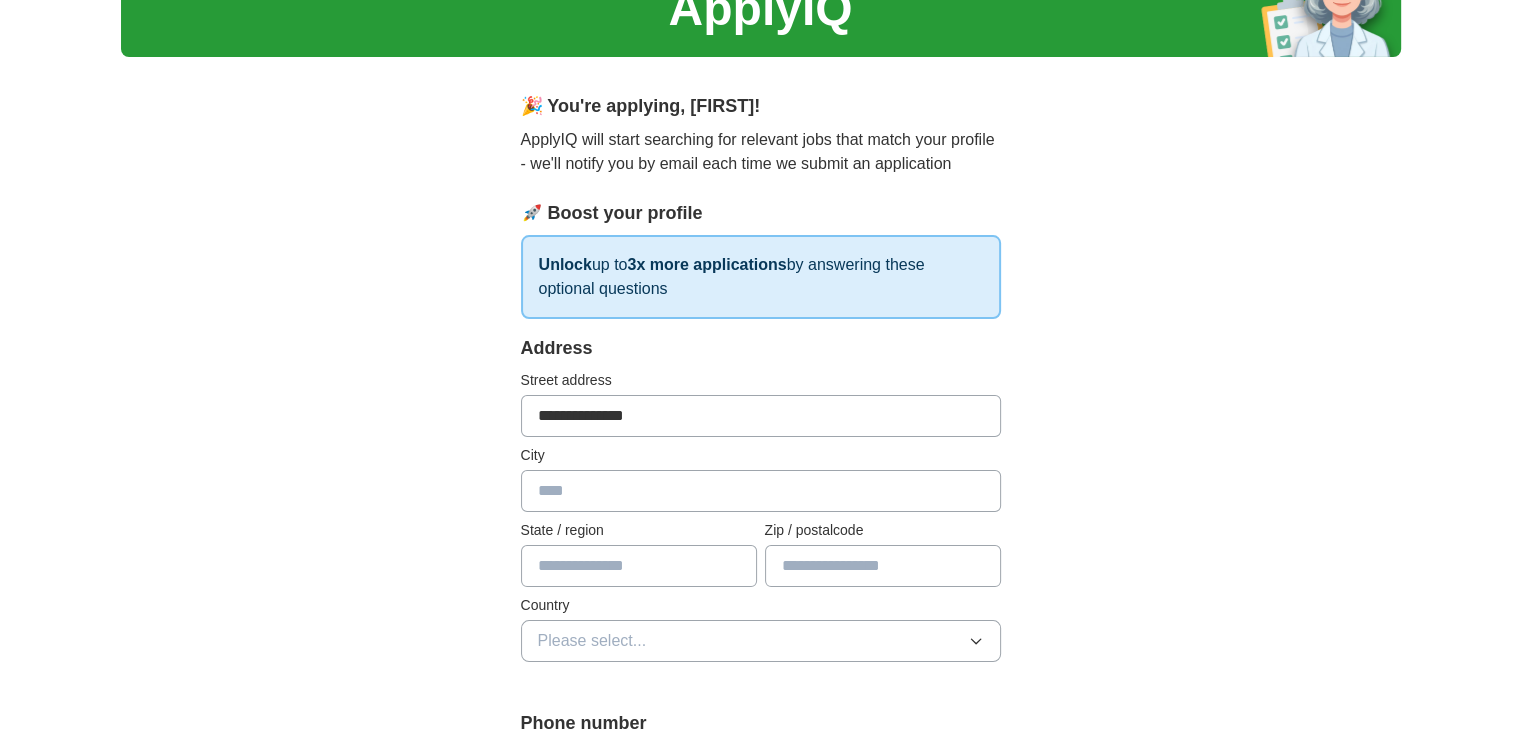 type on "**********" 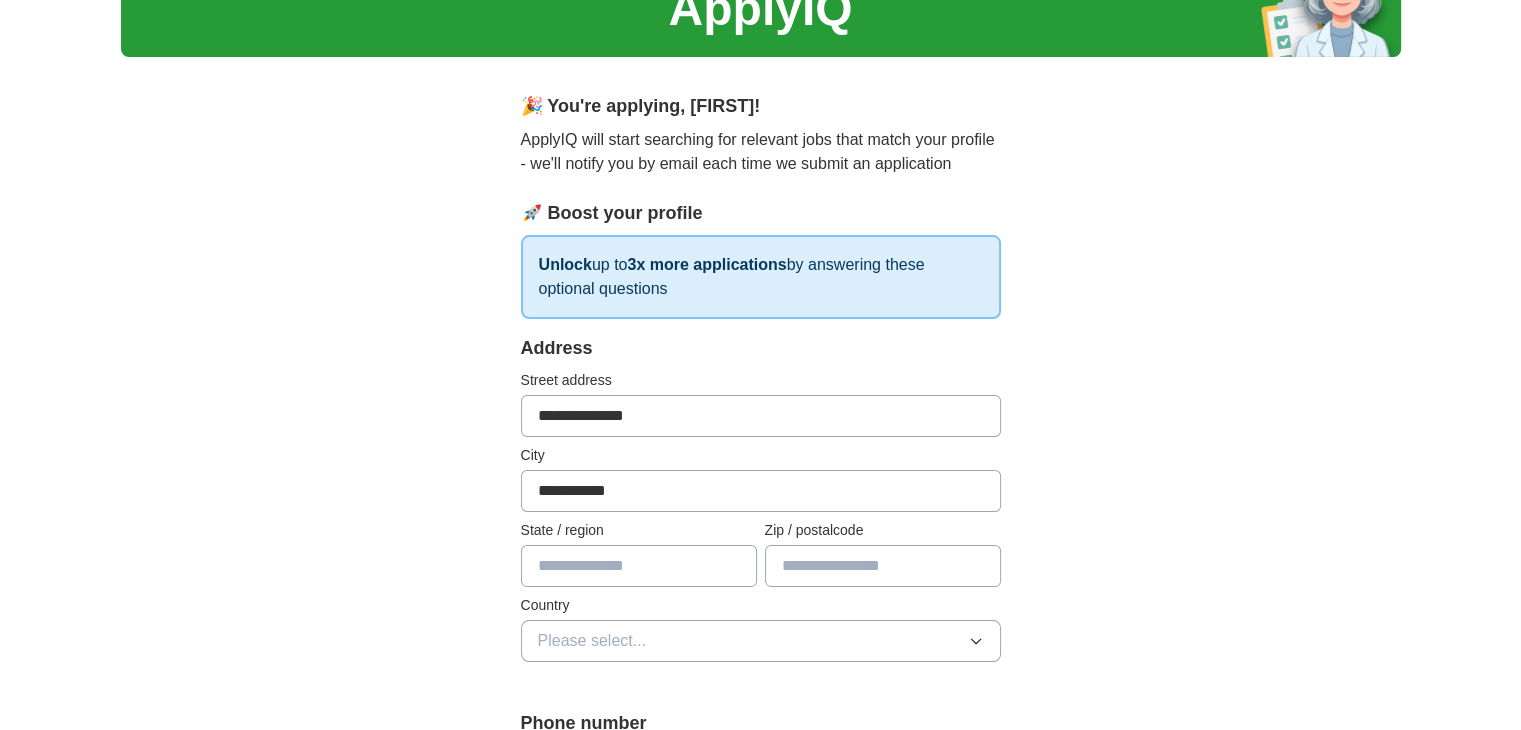 type on "*********" 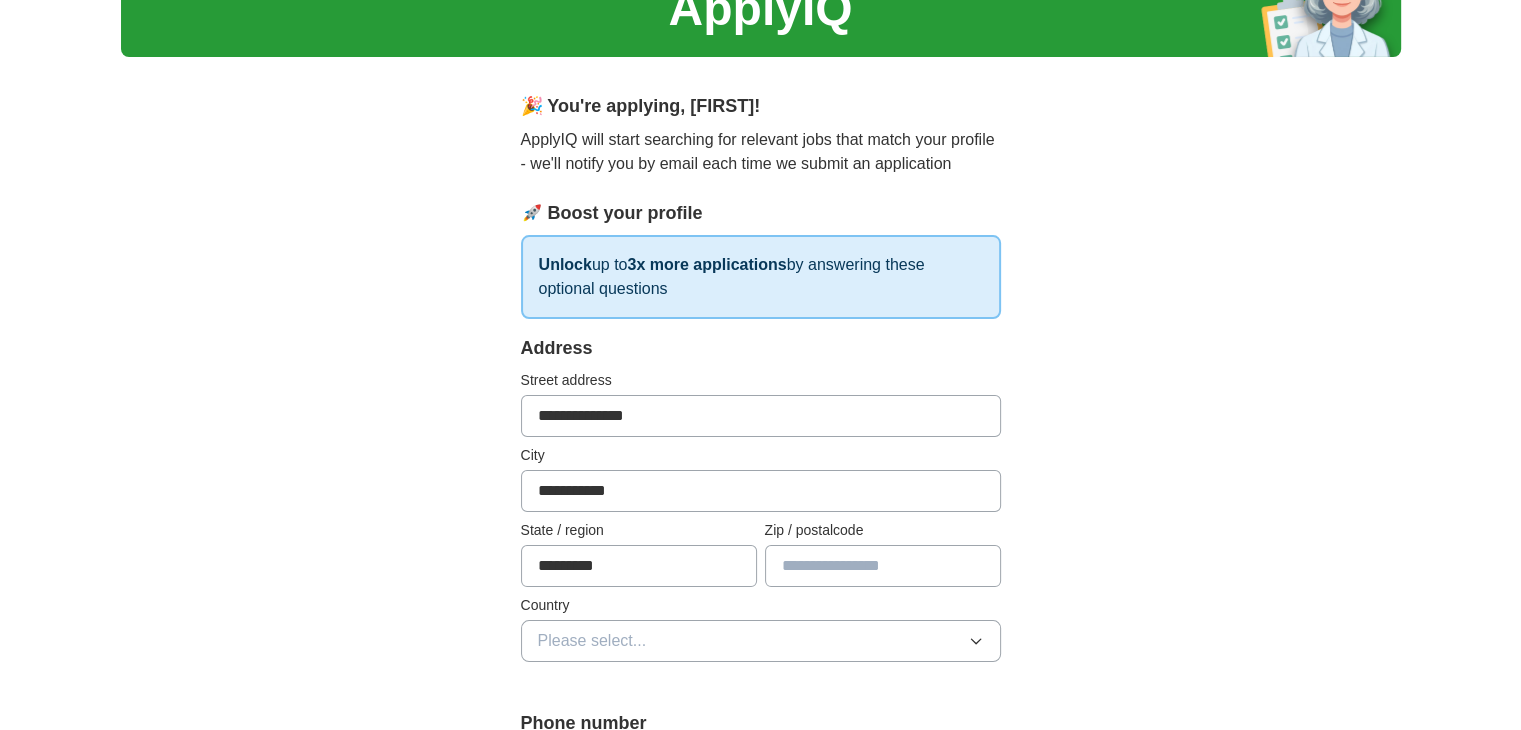 type on "*******" 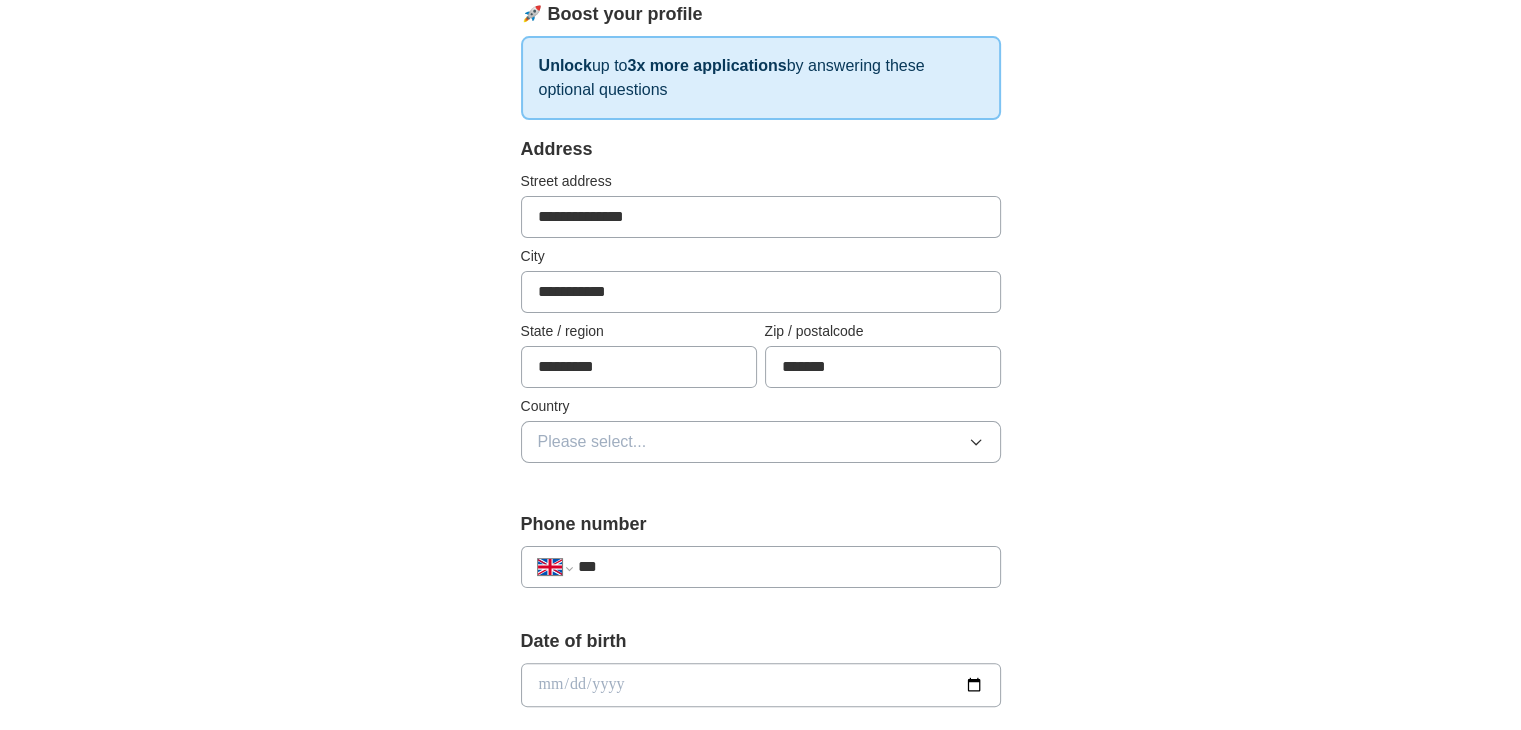 scroll, scrollTop: 300, scrollLeft: 0, axis: vertical 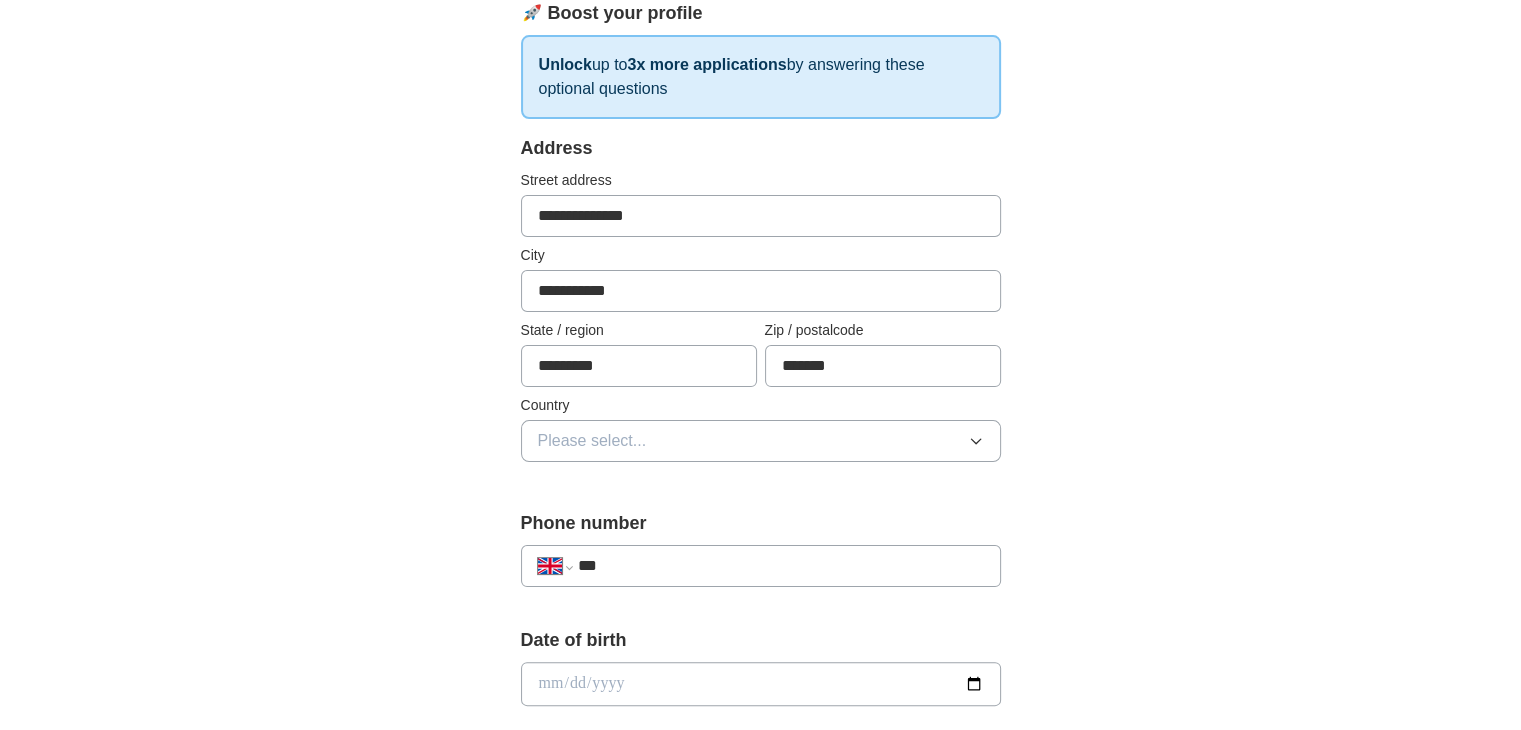 click on "Please select..." at bounding box center (592, 441) 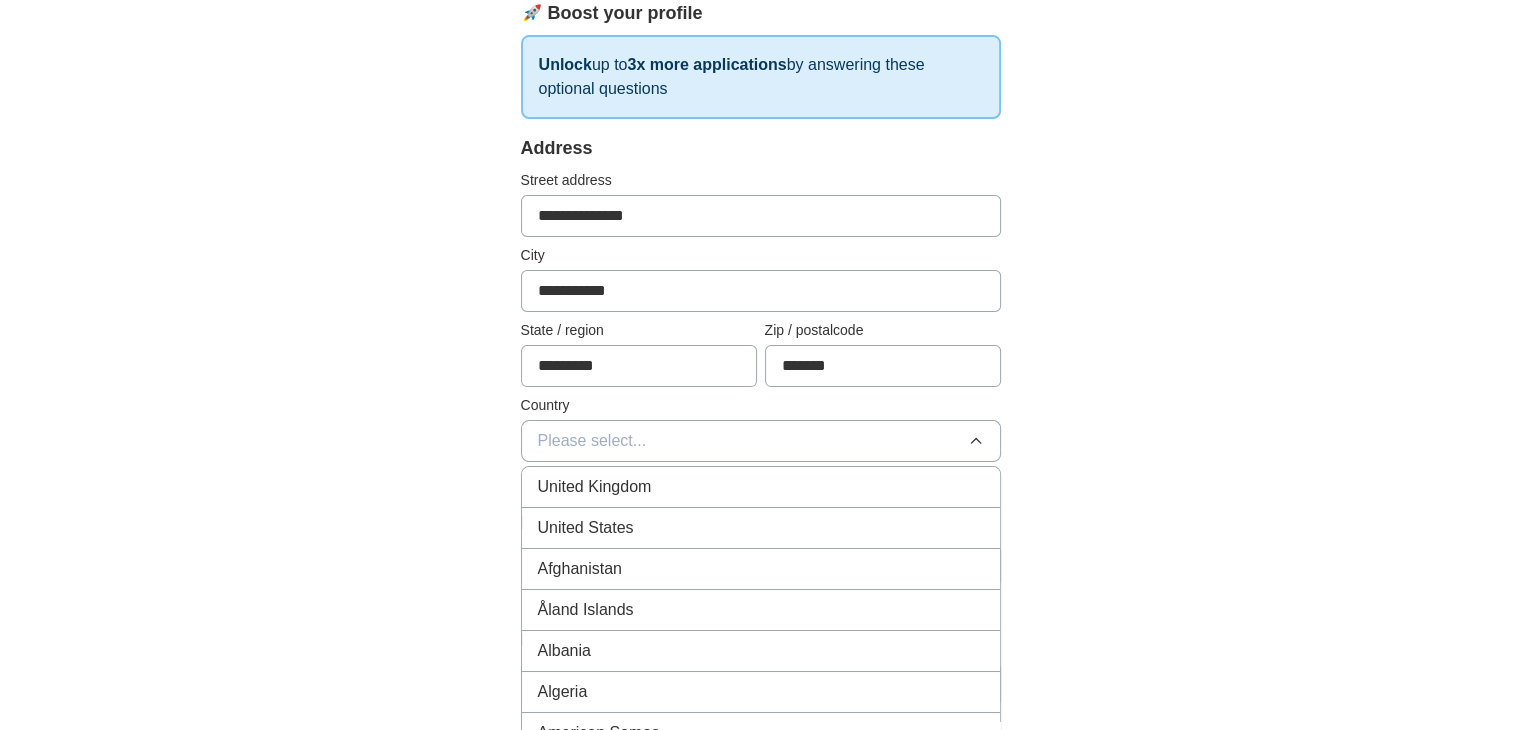 click on "United Kingdom" at bounding box center (595, 487) 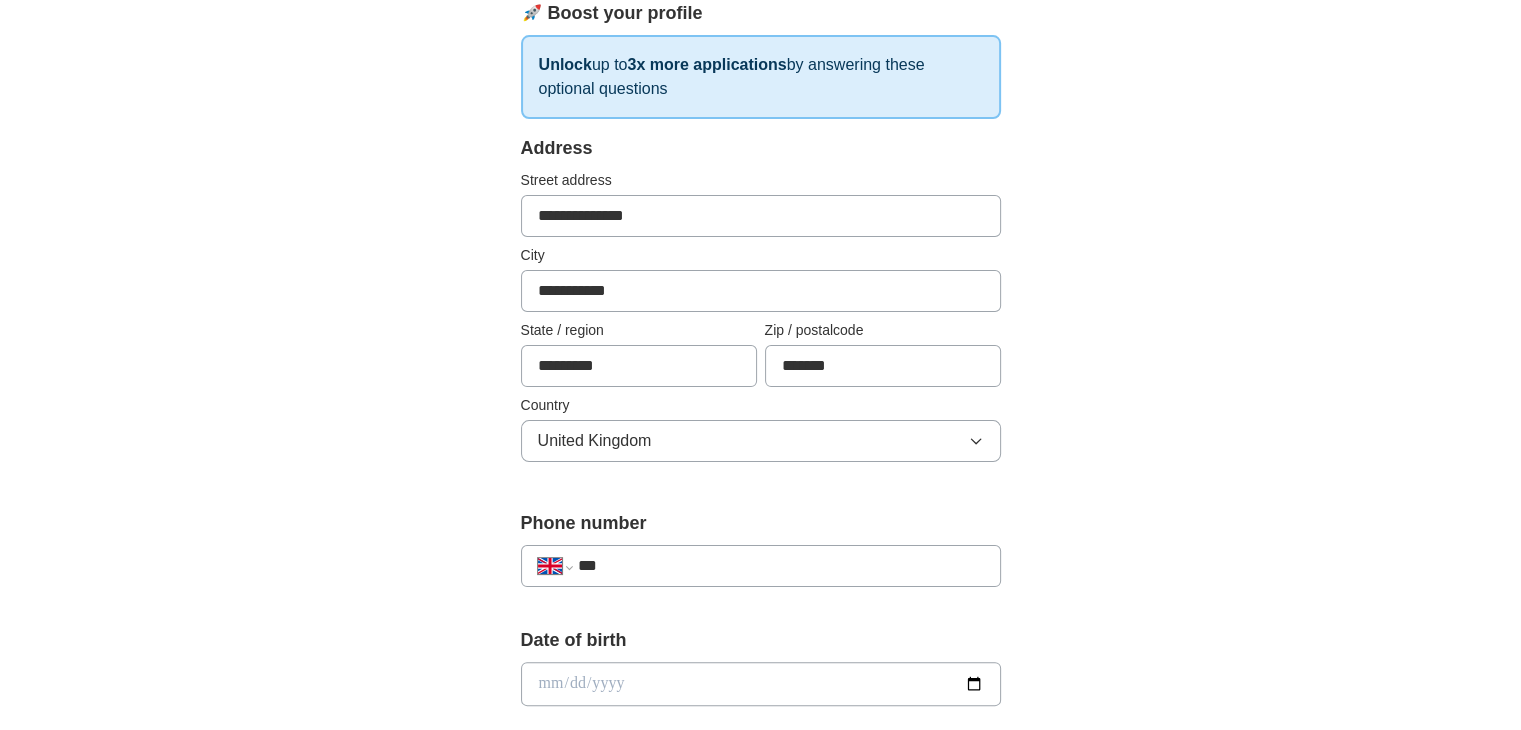 click on "**********" at bounding box center [761, 658] 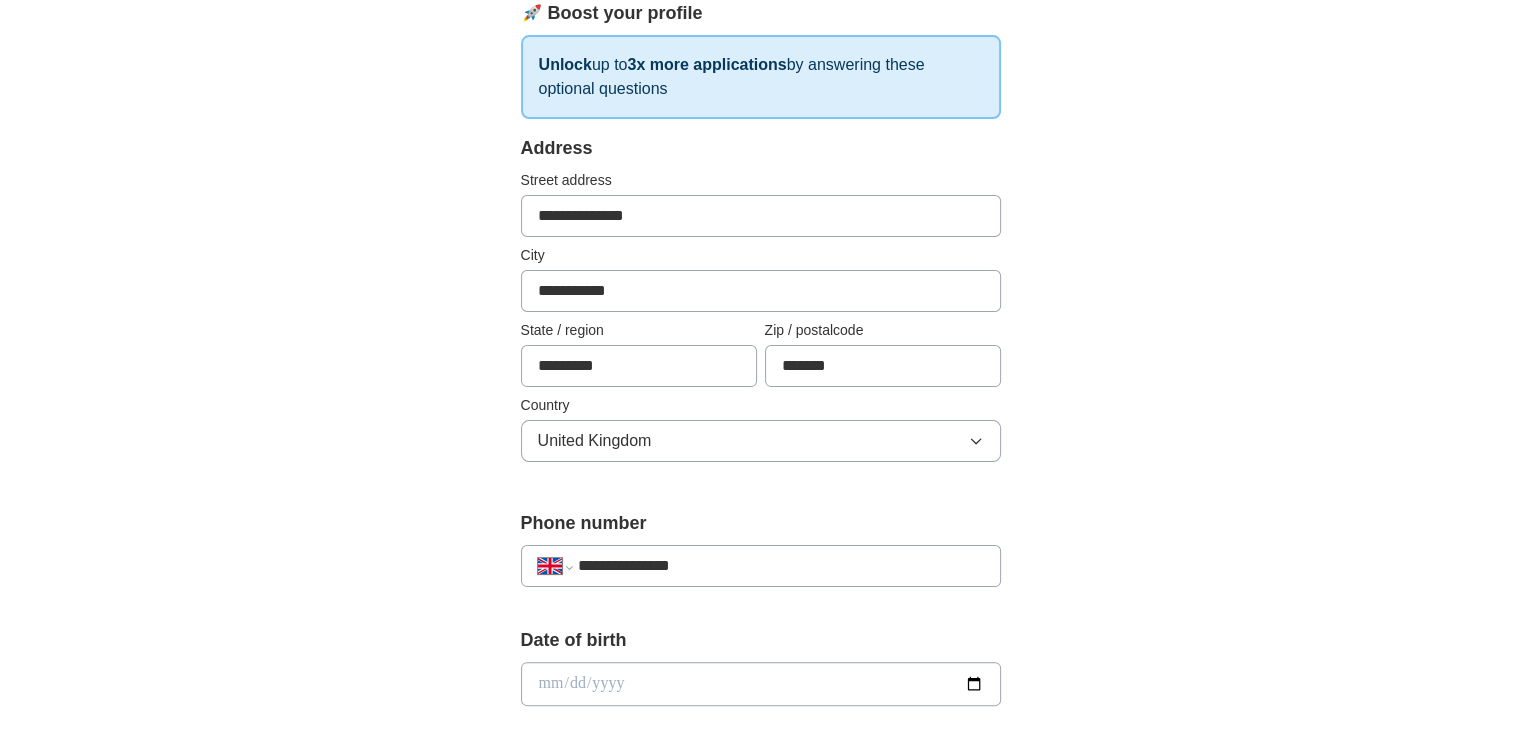 click on "**********" at bounding box center [780, 566] 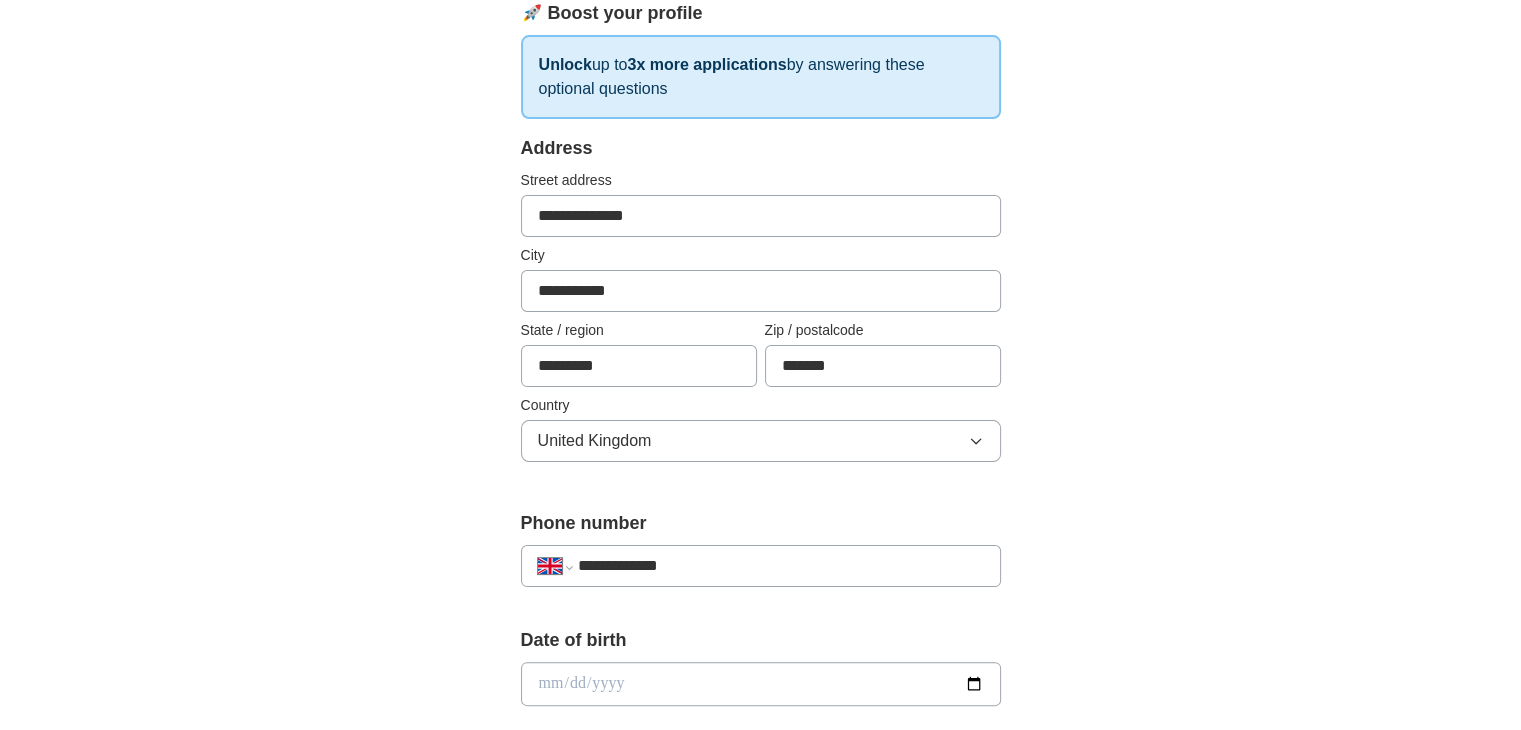 select on "**" 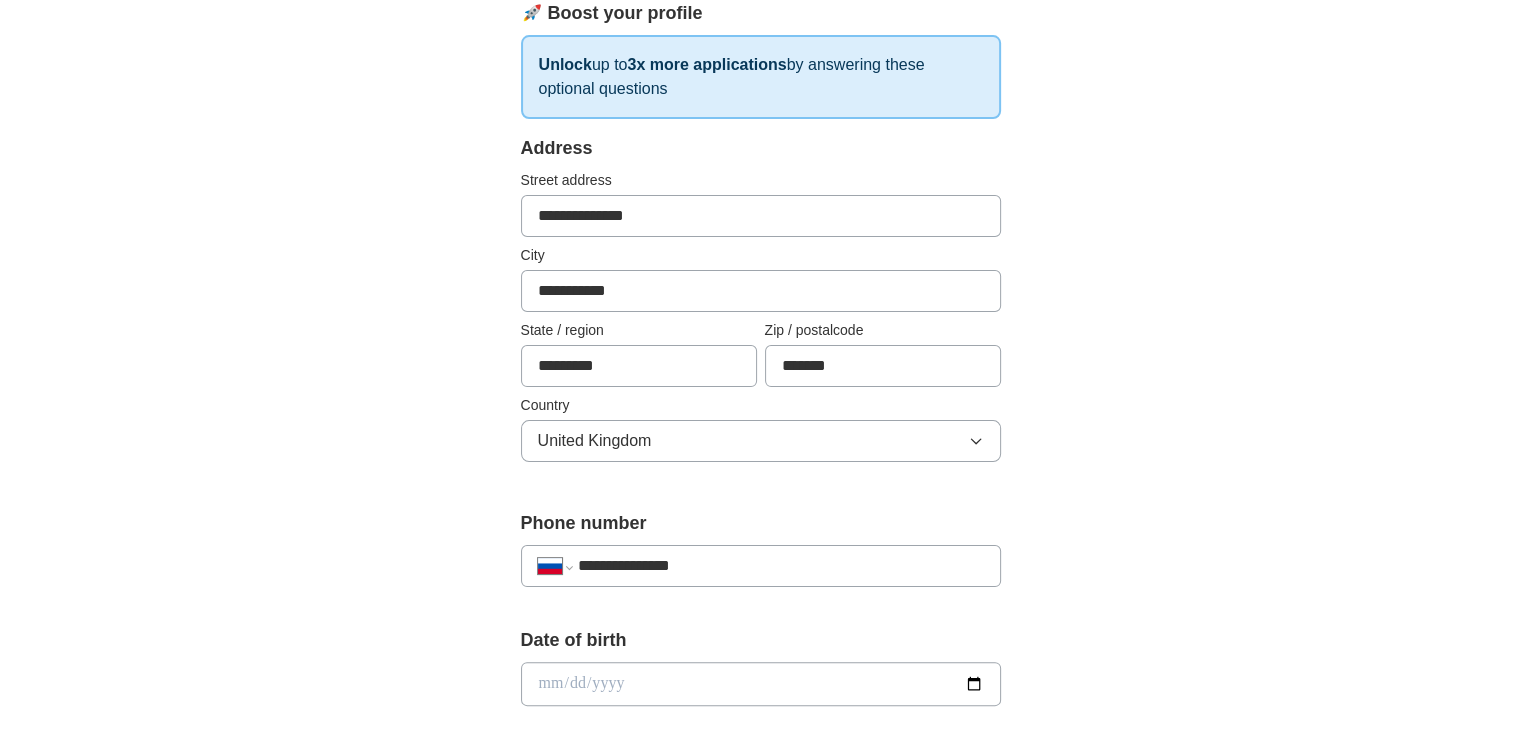 select on "**" 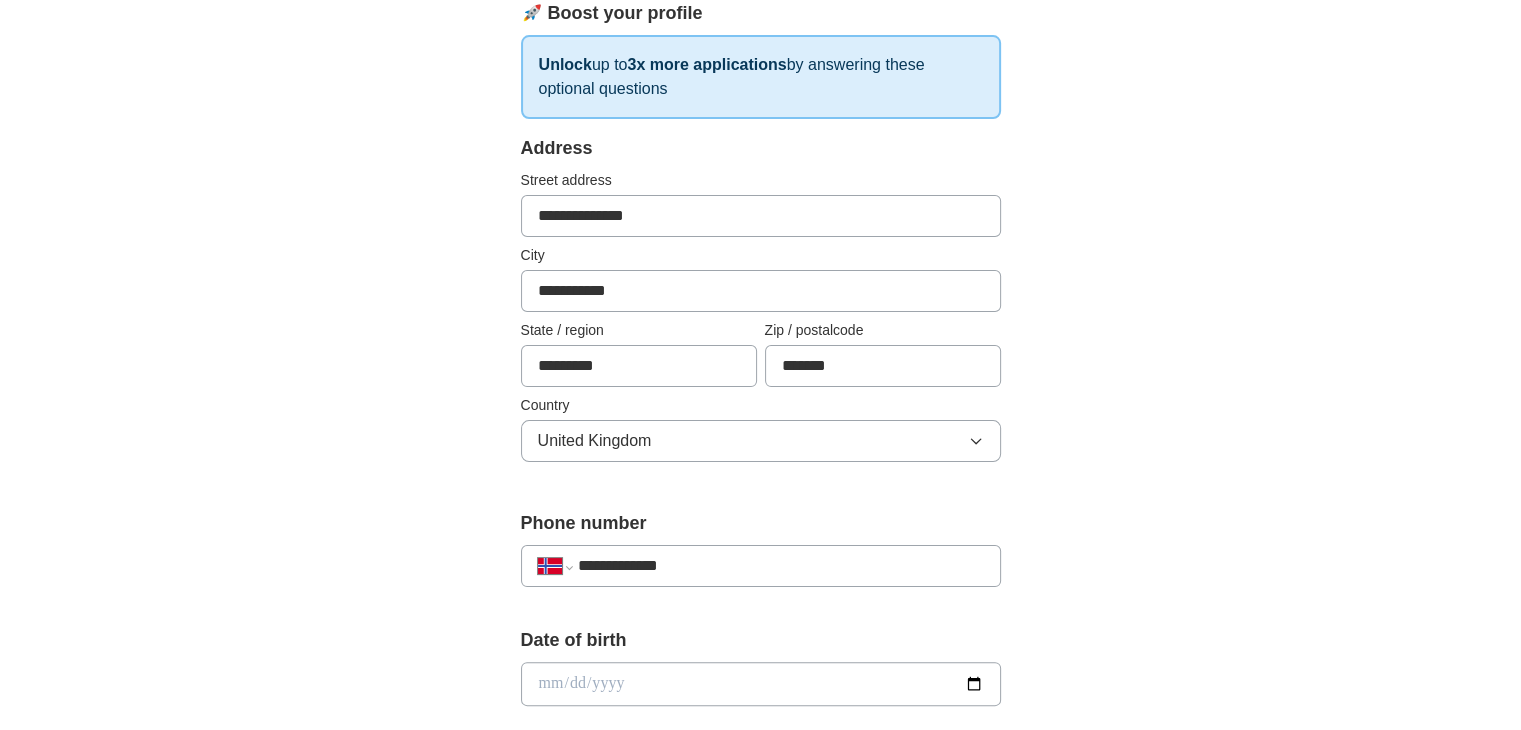 select on "**" 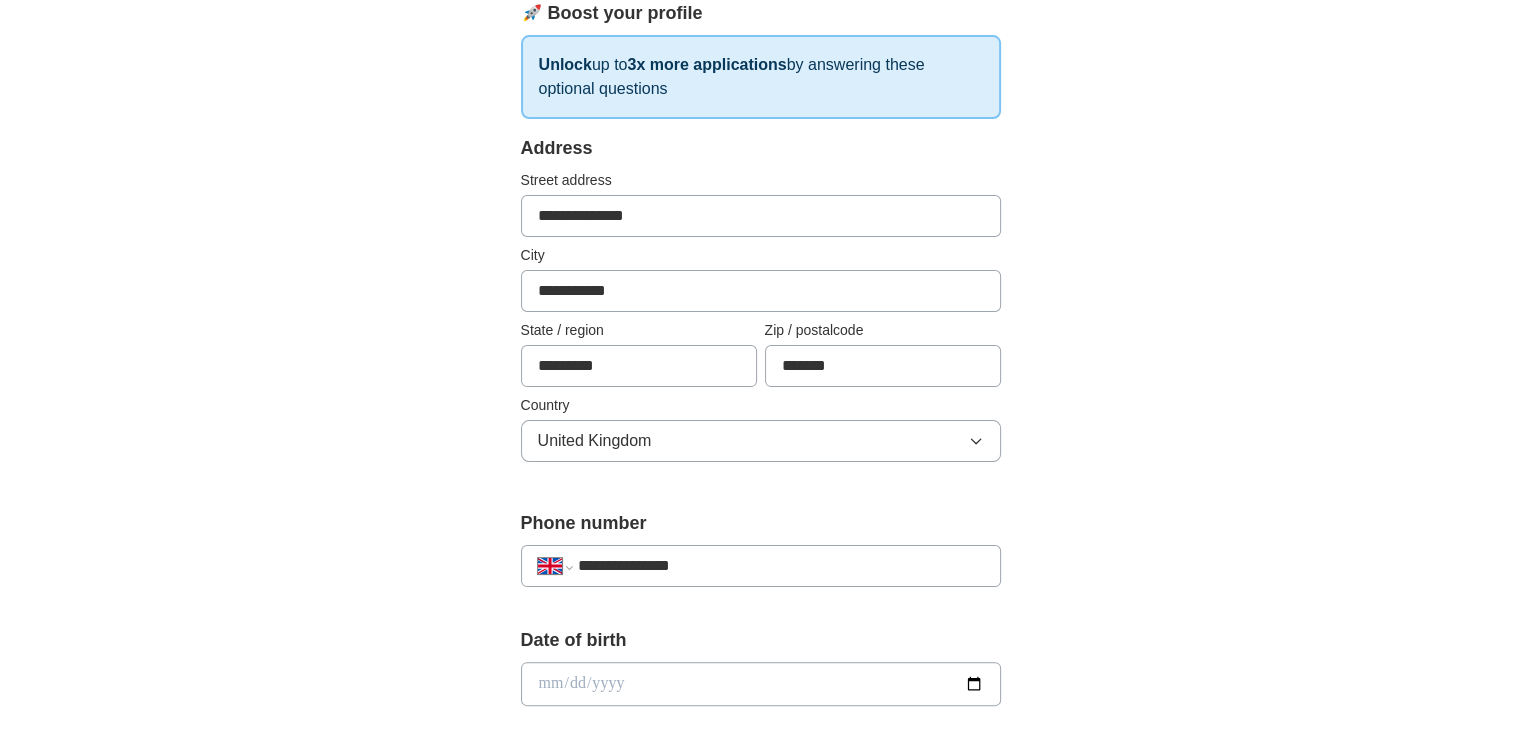 type on "**********" 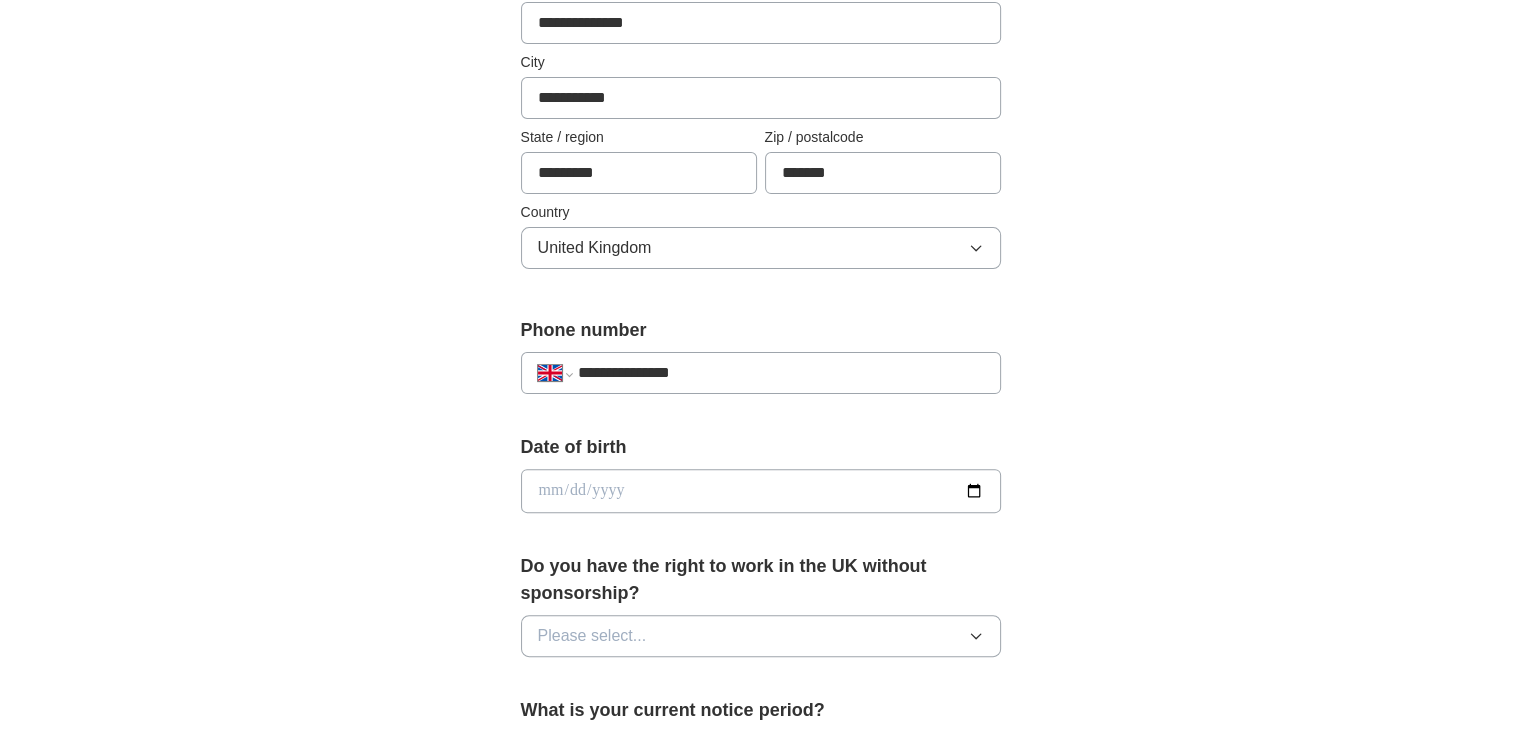 scroll, scrollTop: 500, scrollLeft: 0, axis: vertical 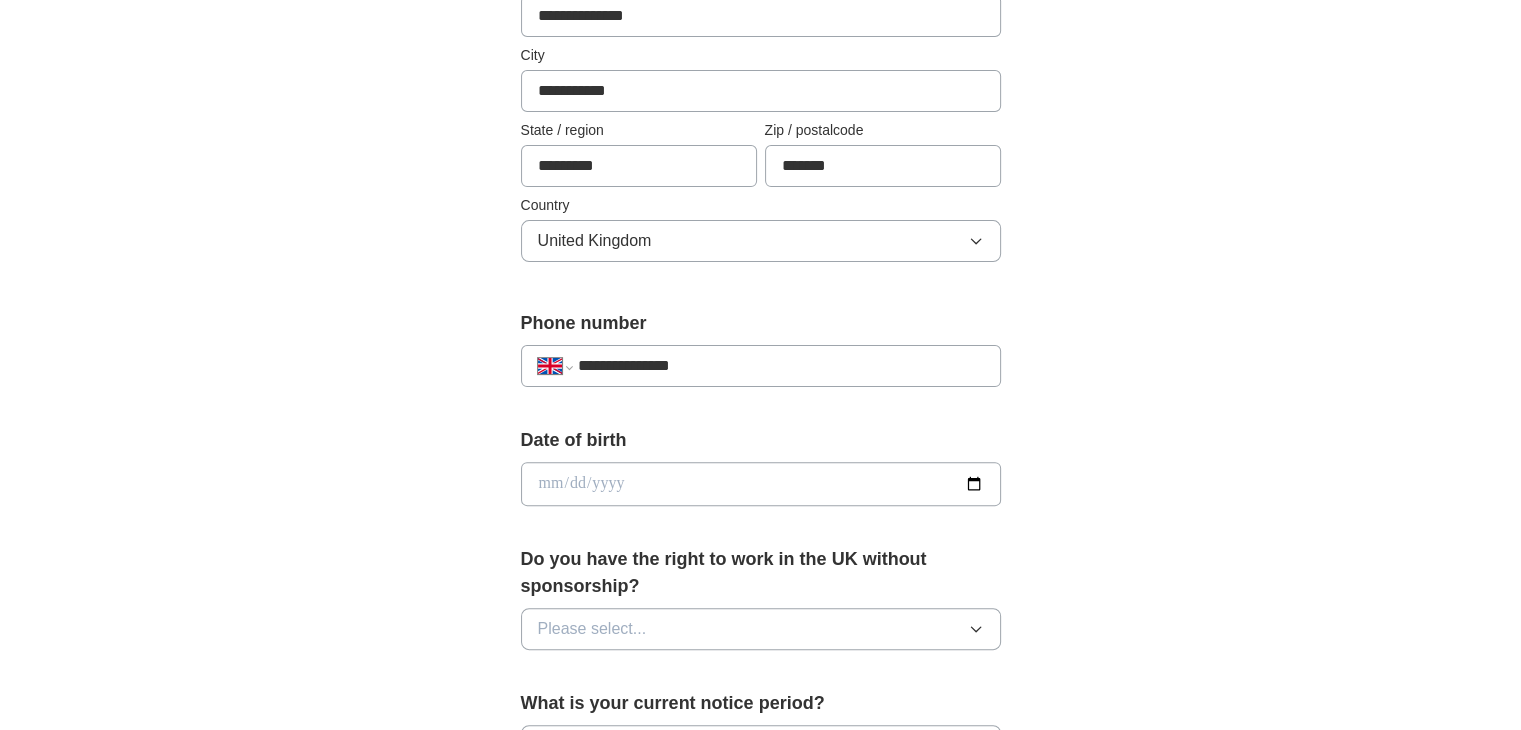 click at bounding box center (761, 484) 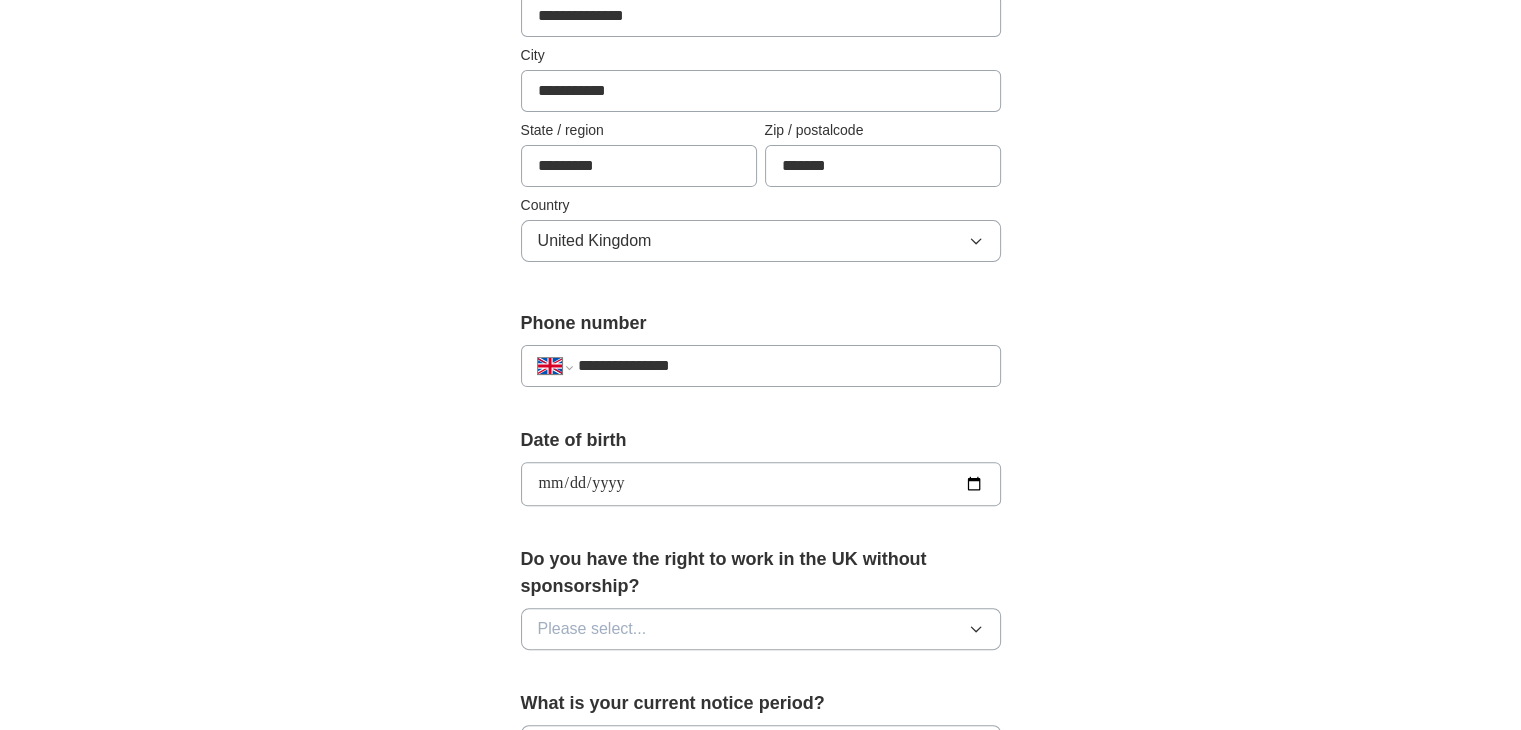 type on "**********" 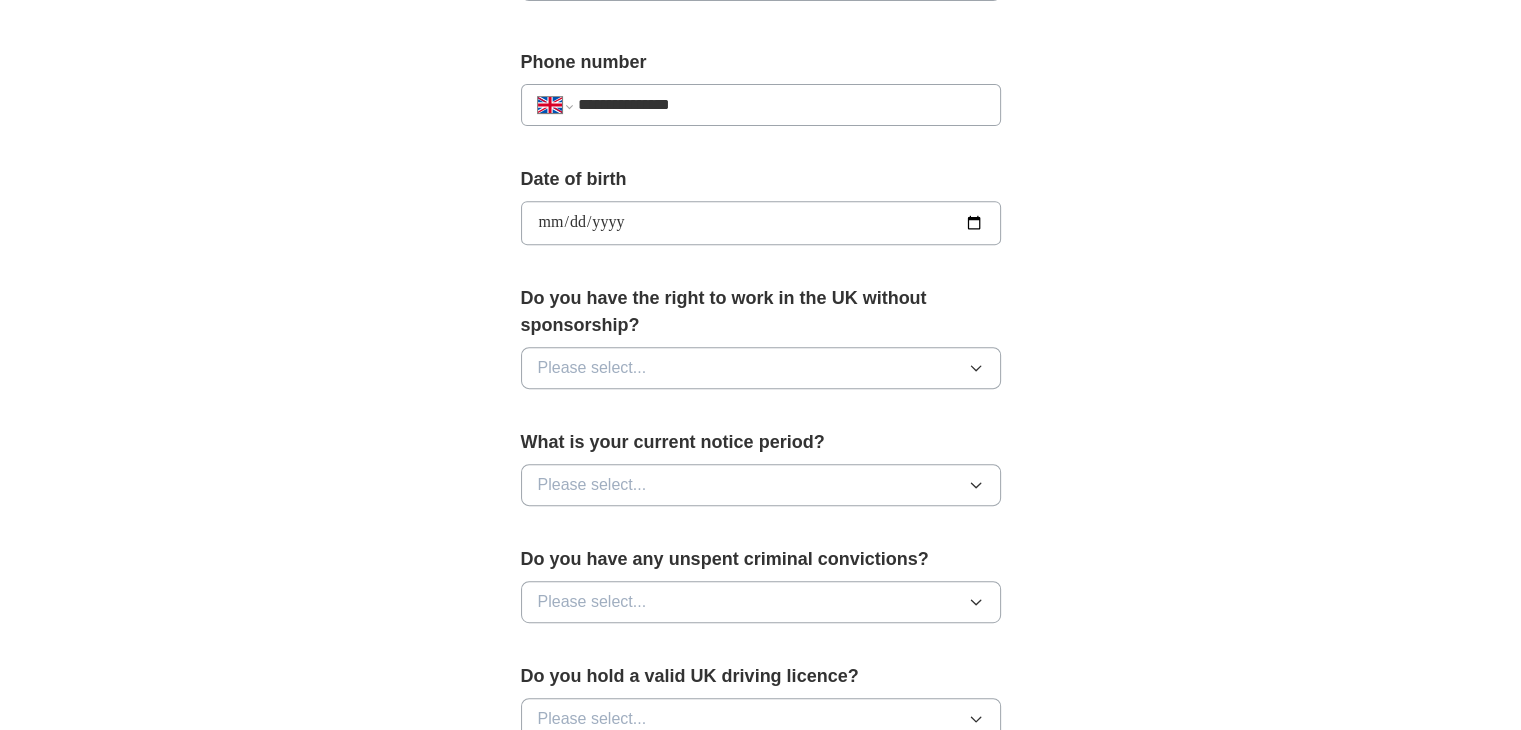 scroll, scrollTop: 800, scrollLeft: 0, axis: vertical 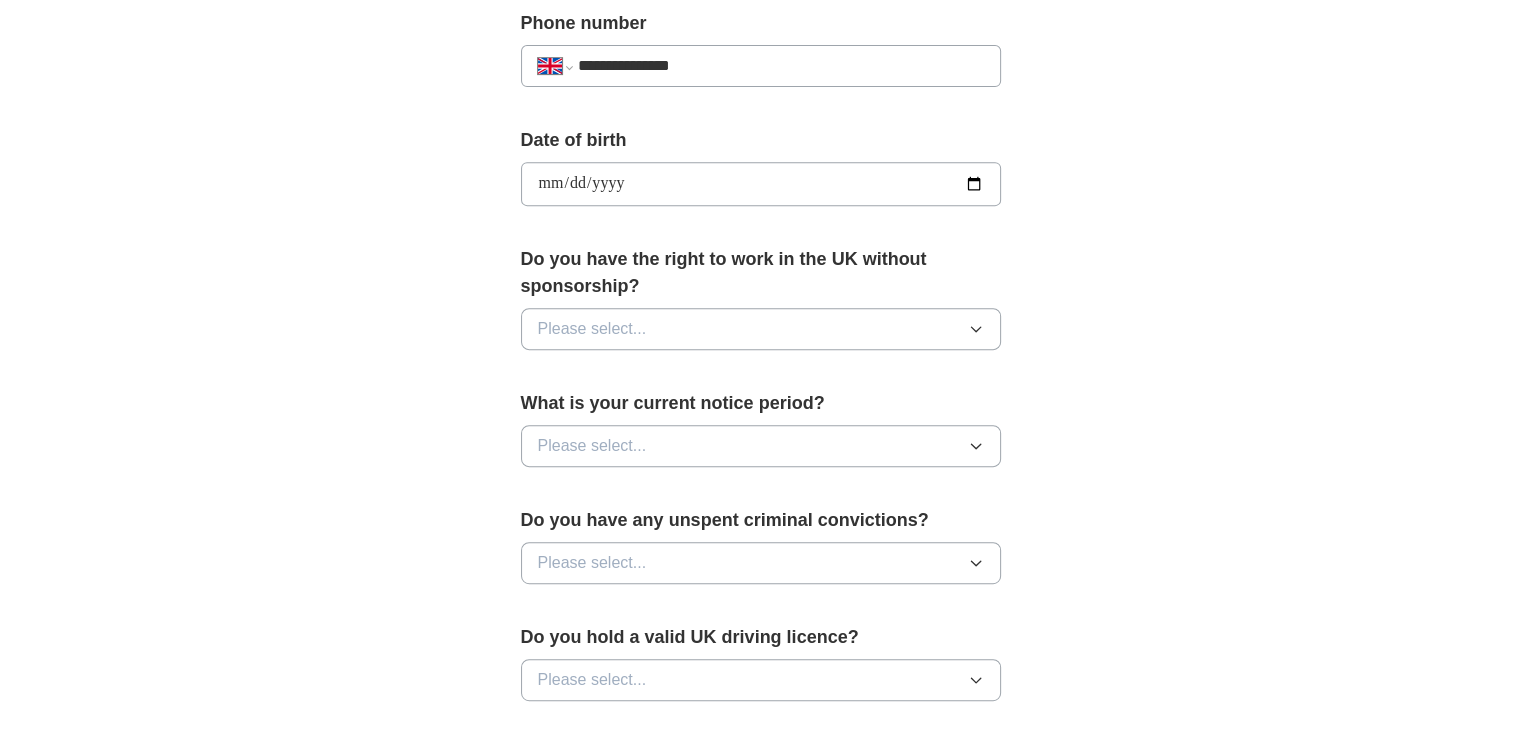 click on "Please select..." at bounding box center (592, 329) 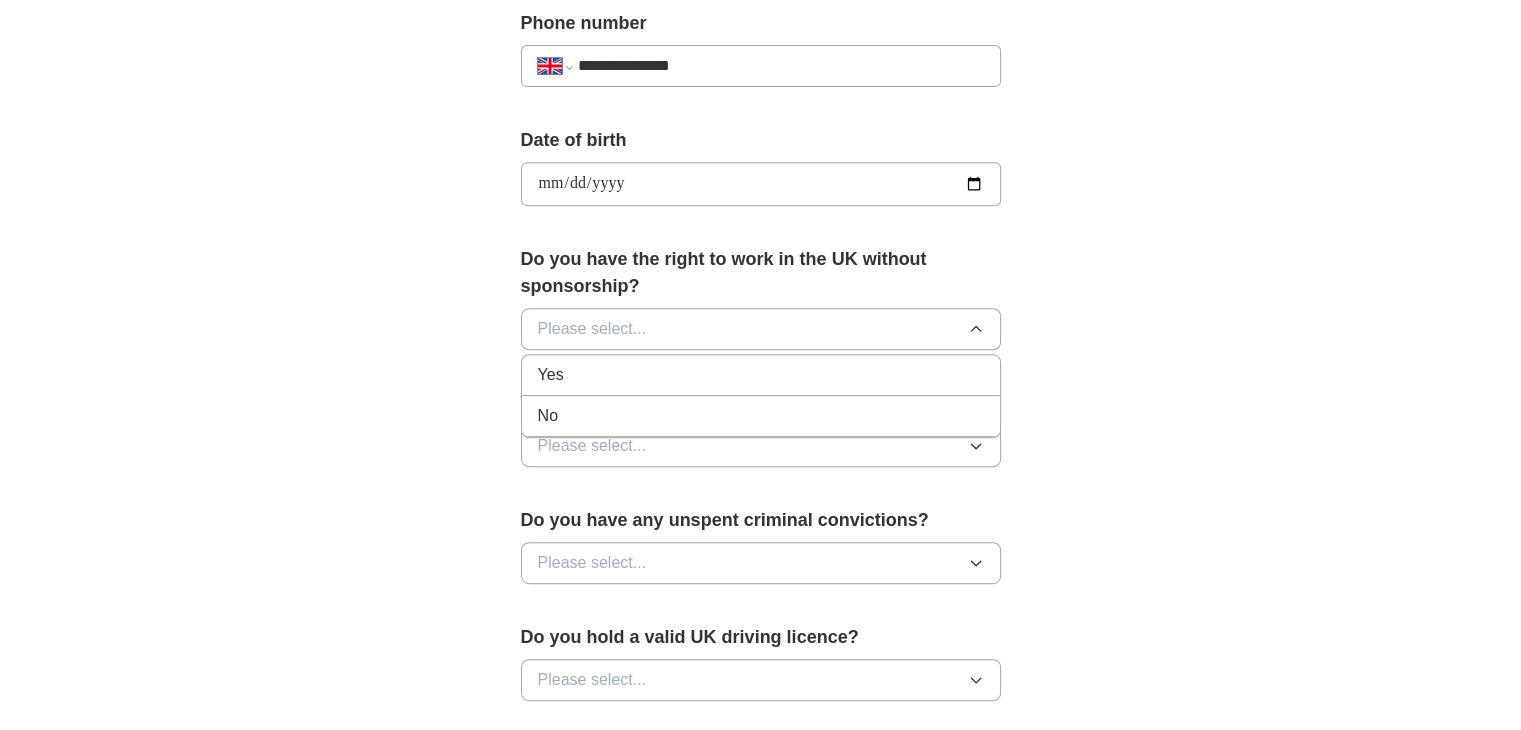click on "Yes" at bounding box center [761, 375] 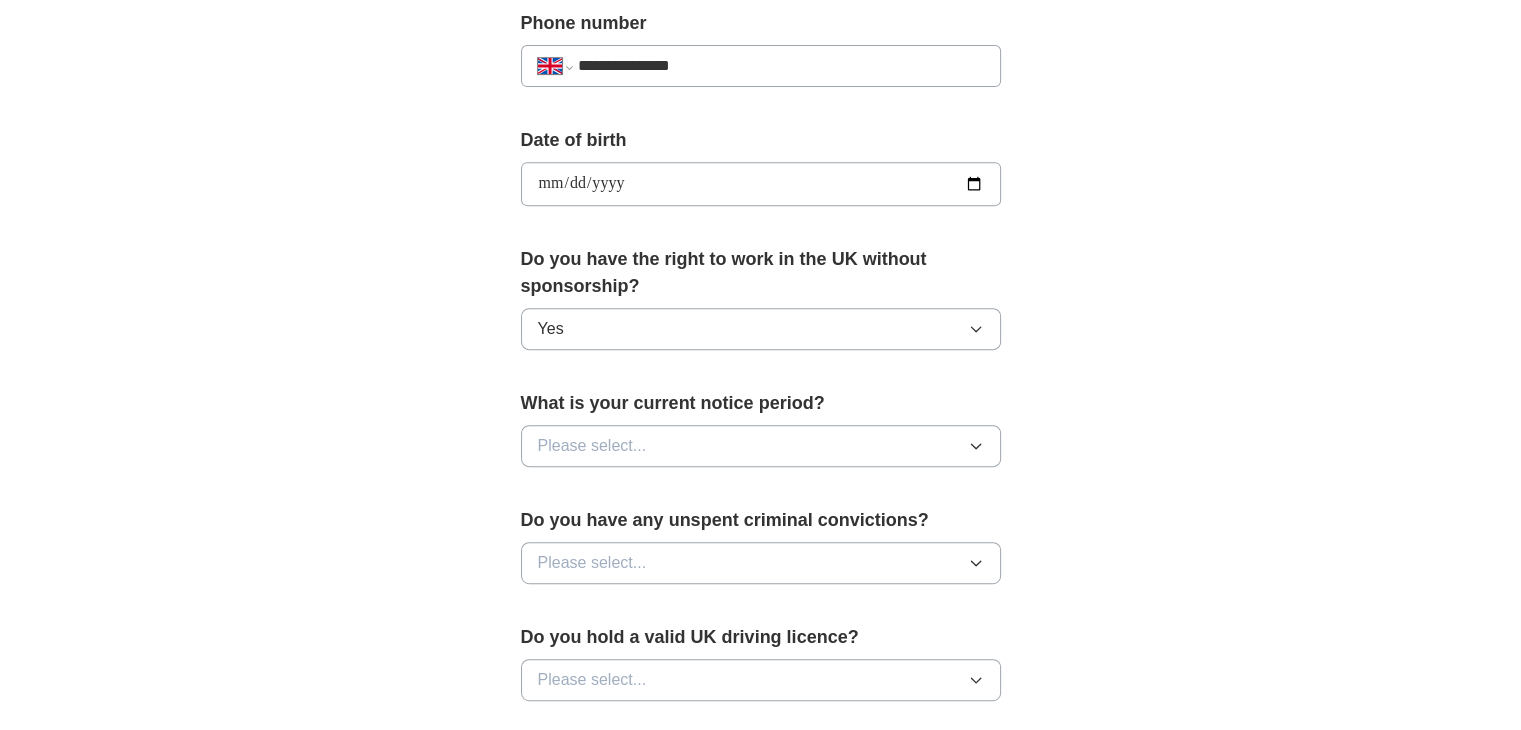 click on "Please select..." at bounding box center [592, 446] 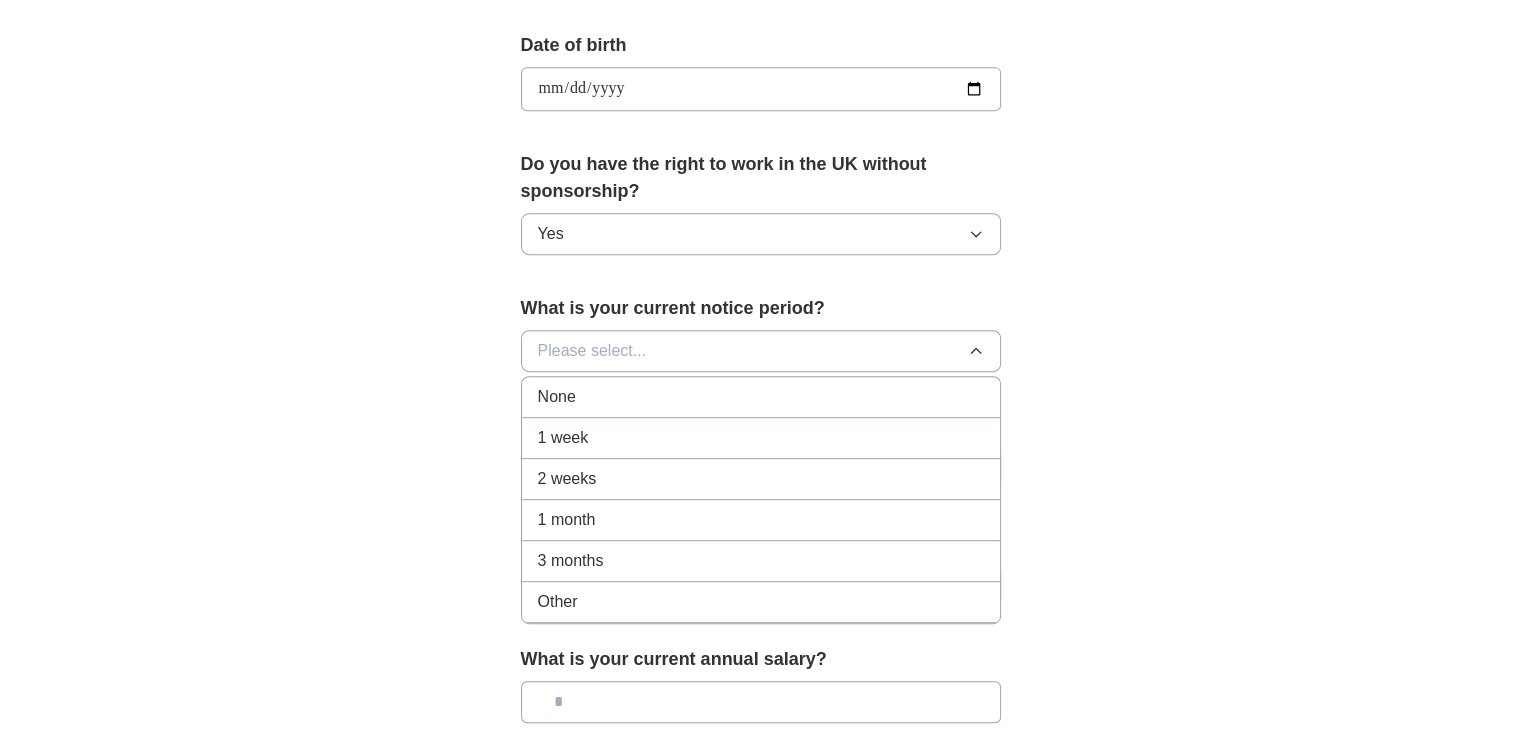 scroll, scrollTop: 900, scrollLeft: 0, axis: vertical 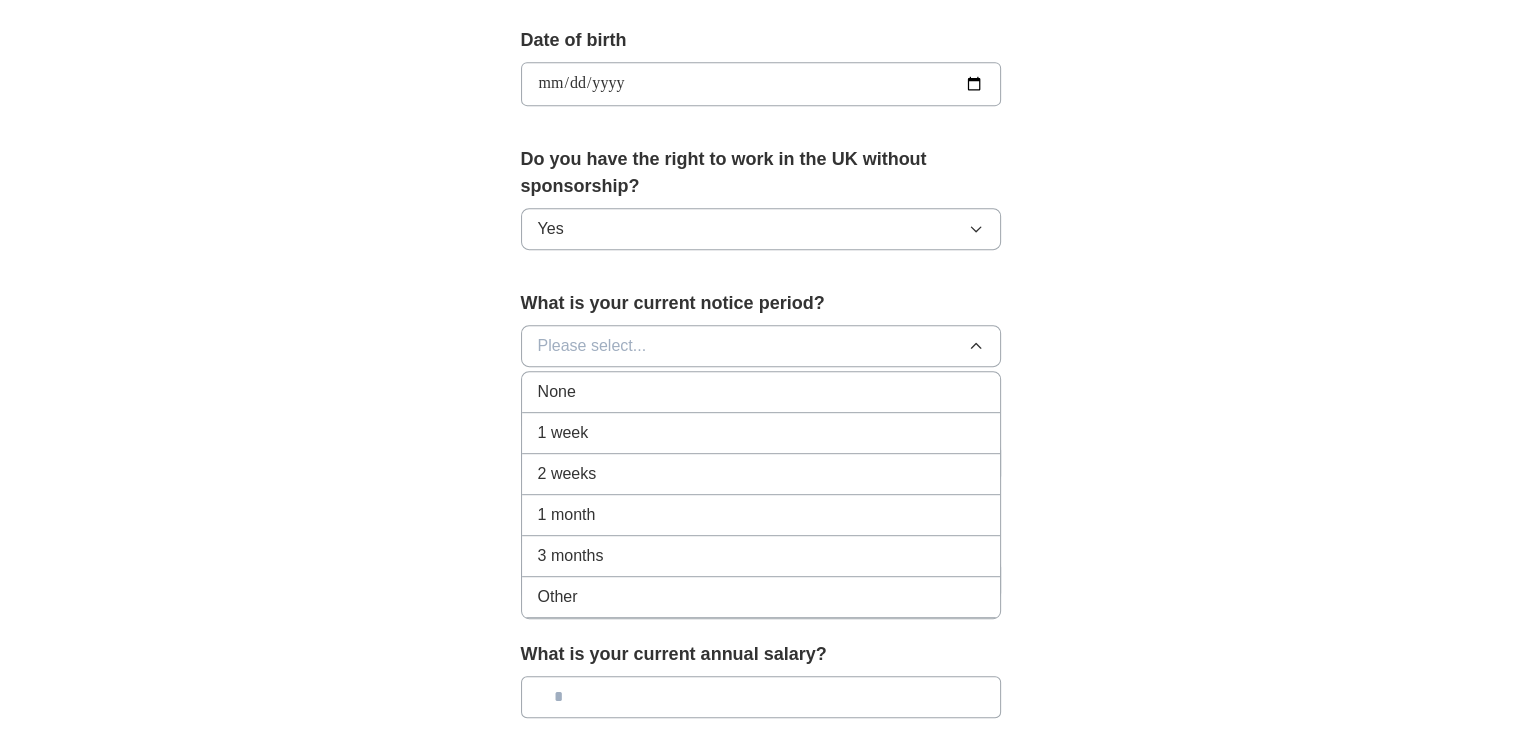 click on "Yes" at bounding box center (761, 229) 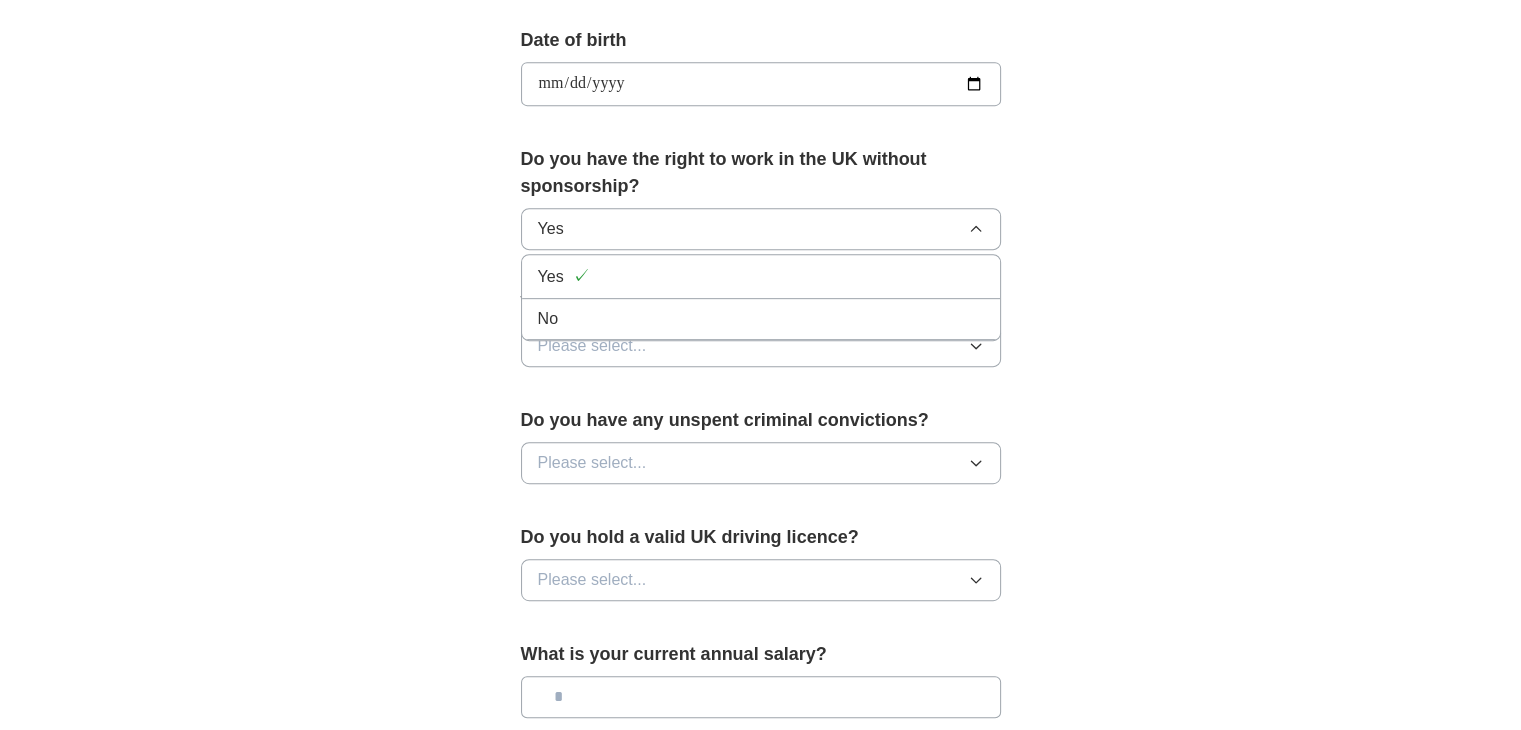 click on "Yes" at bounding box center (761, 229) 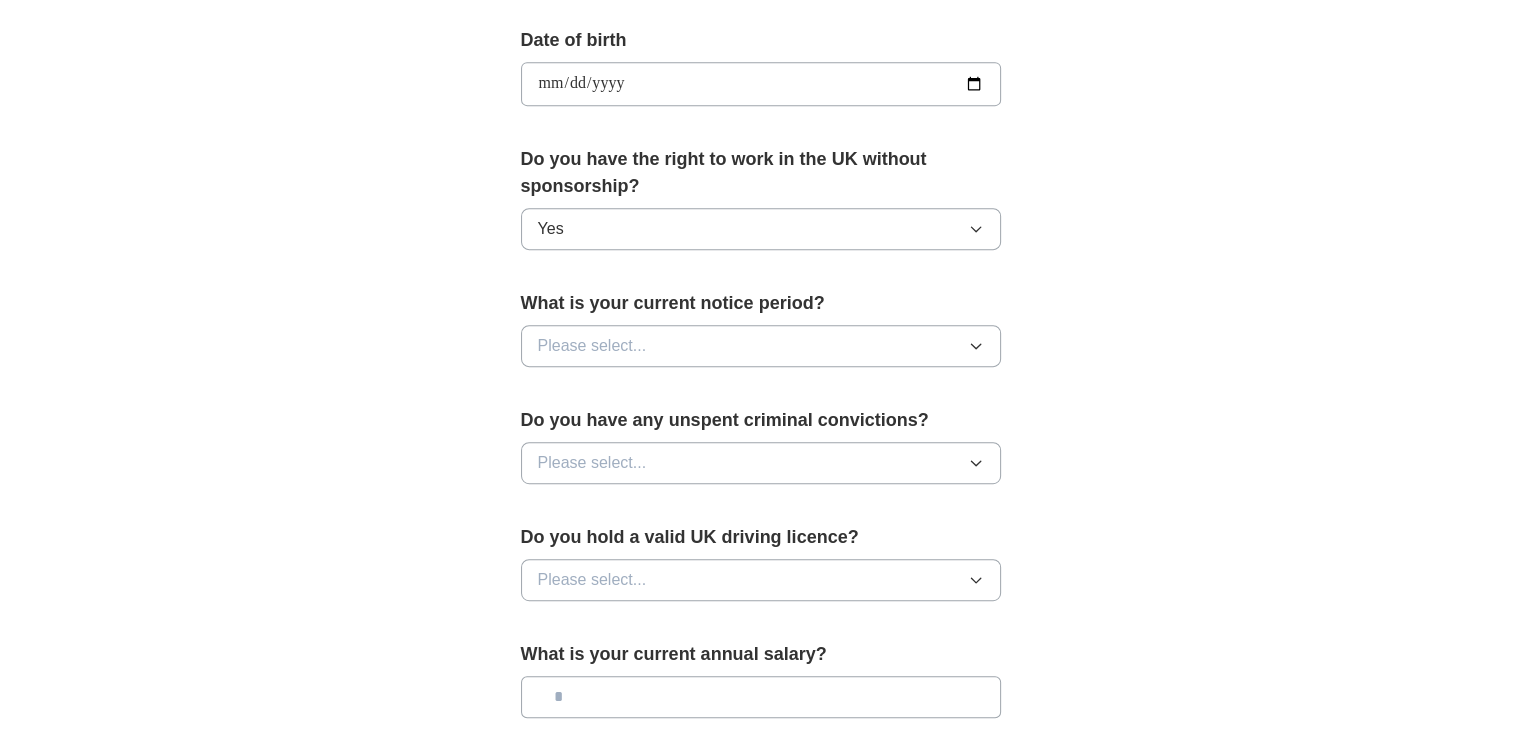 click on "Yes" at bounding box center (761, 229) 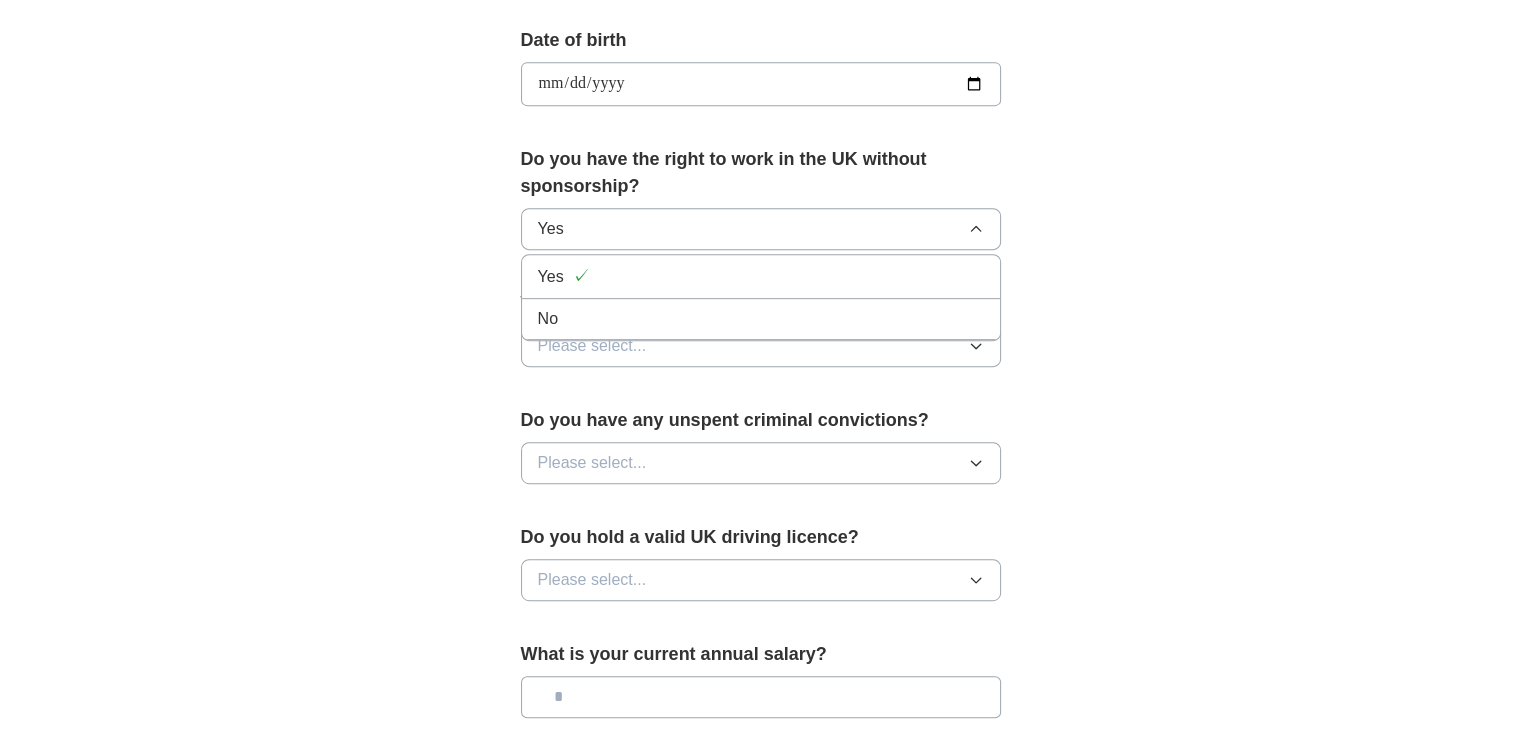 click on "No" at bounding box center [761, 319] 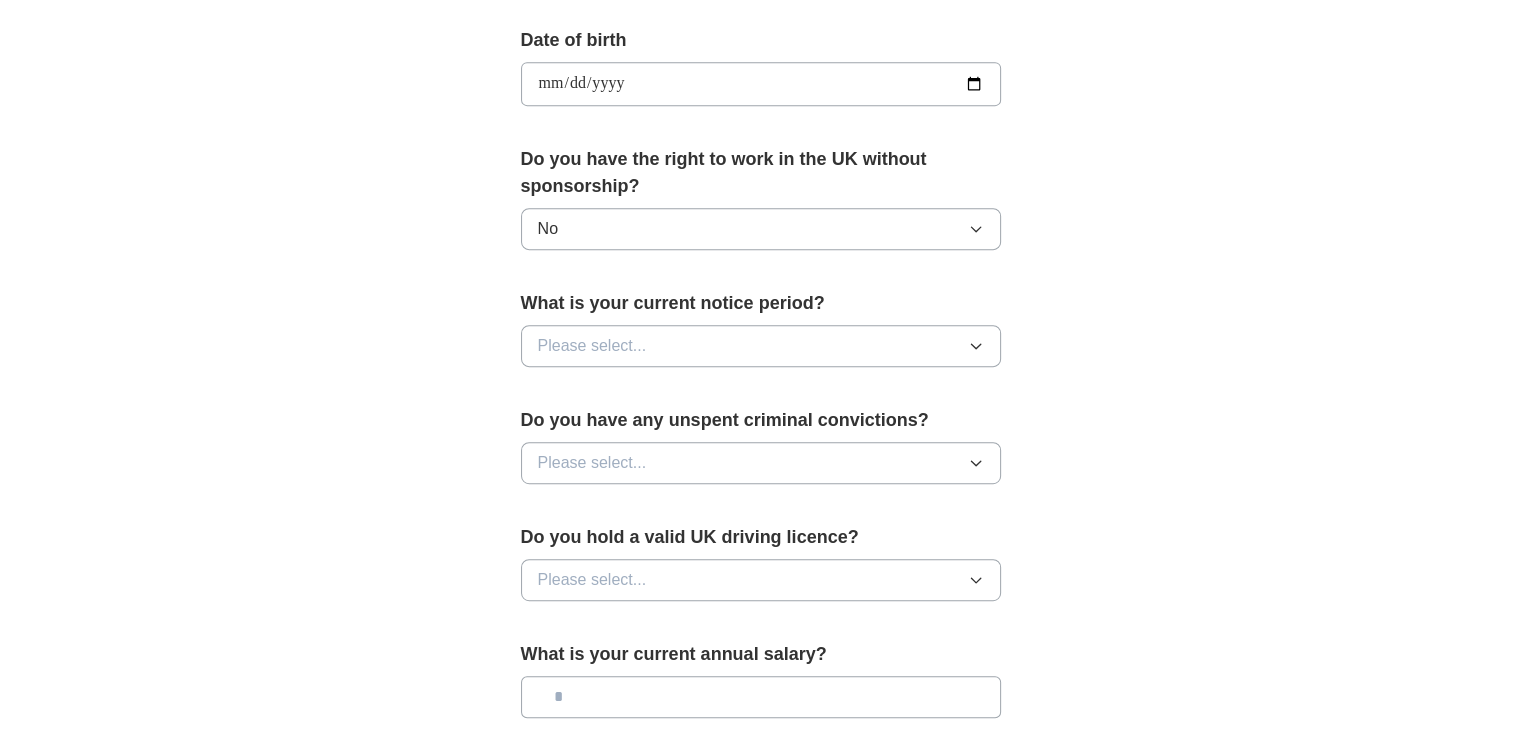 click on "Please select..." at bounding box center [592, 346] 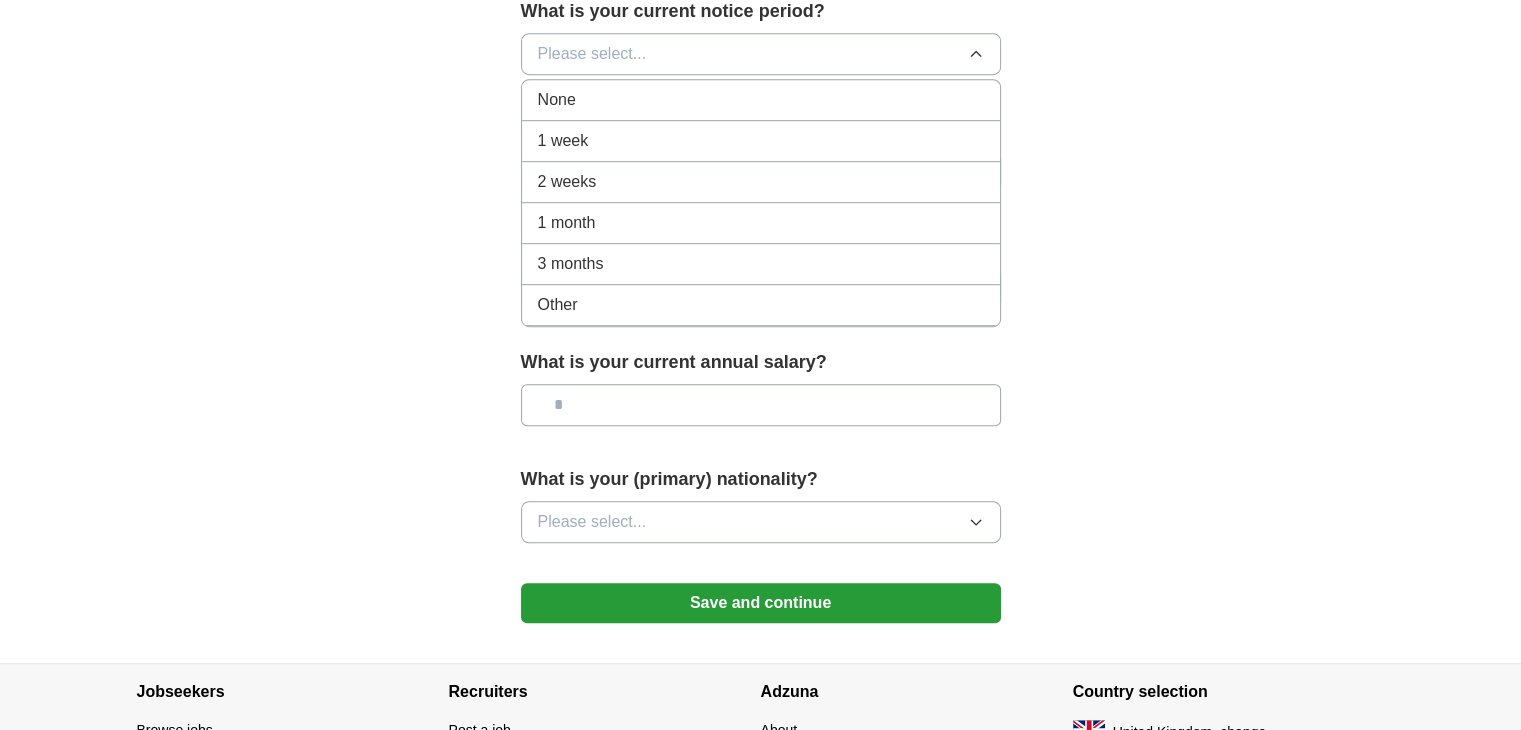 scroll, scrollTop: 900, scrollLeft: 0, axis: vertical 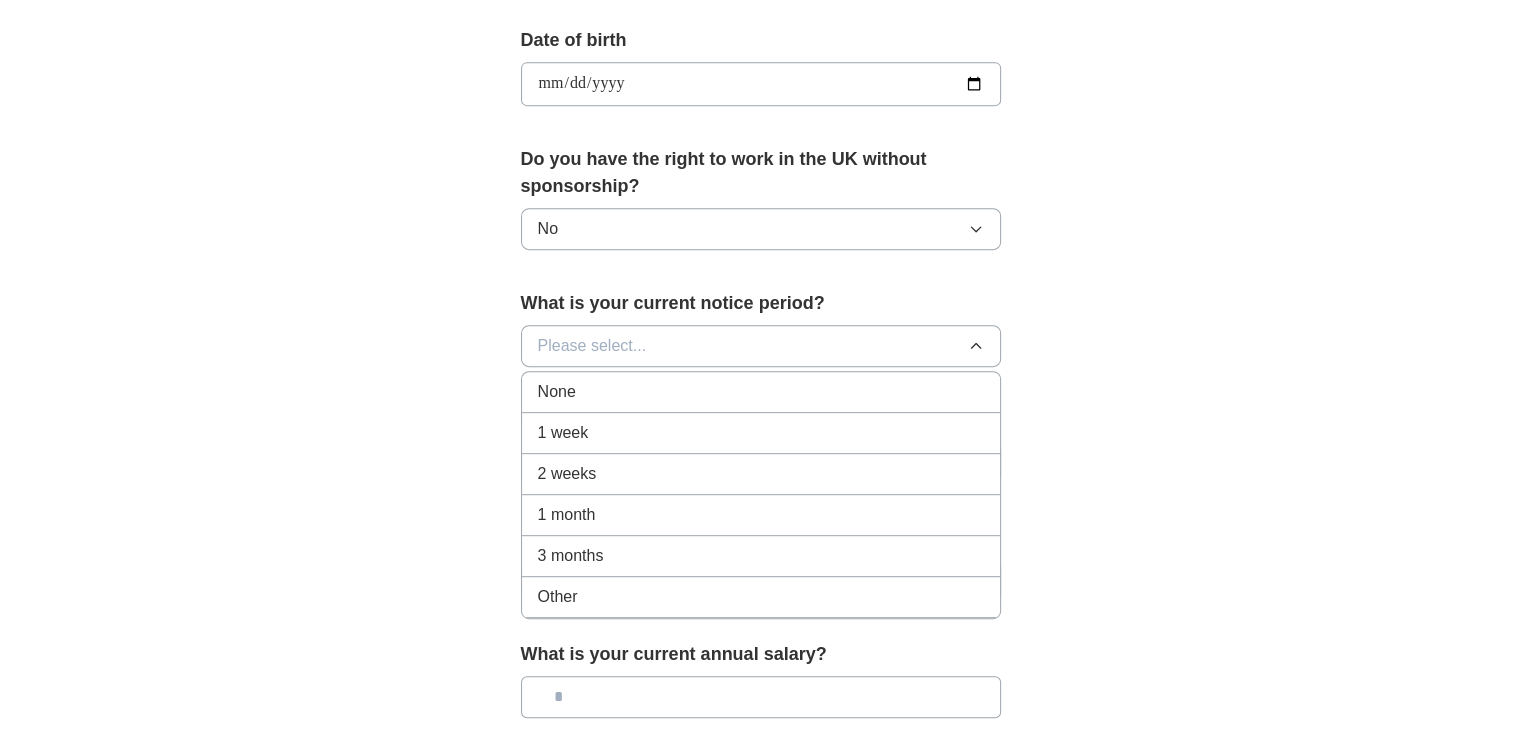 click on "None" at bounding box center [761, 392] 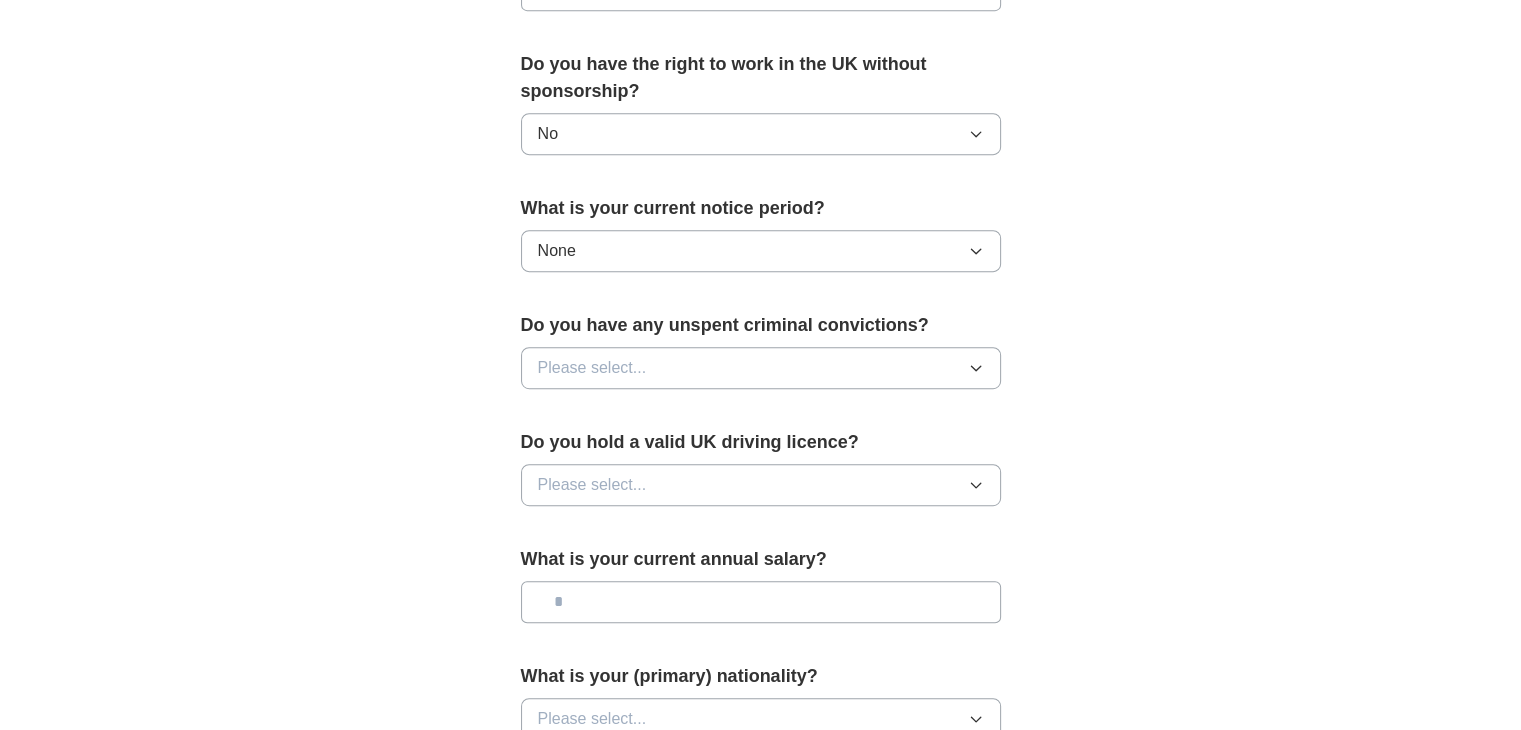 scroll, scrollTop: 1000, scrollLeft: 0, axis: vertical 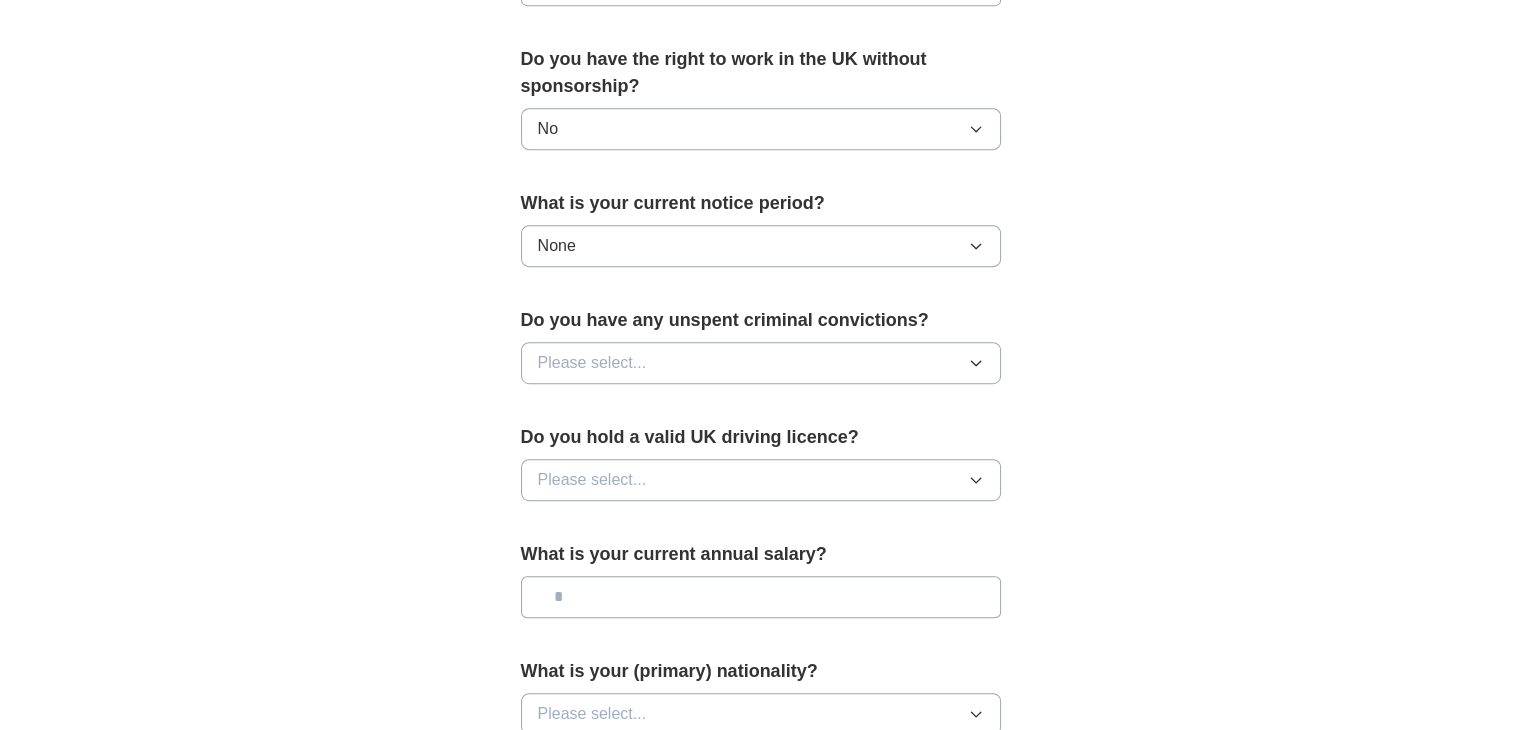 click on "Please select..." at bounding box center (592, 363) 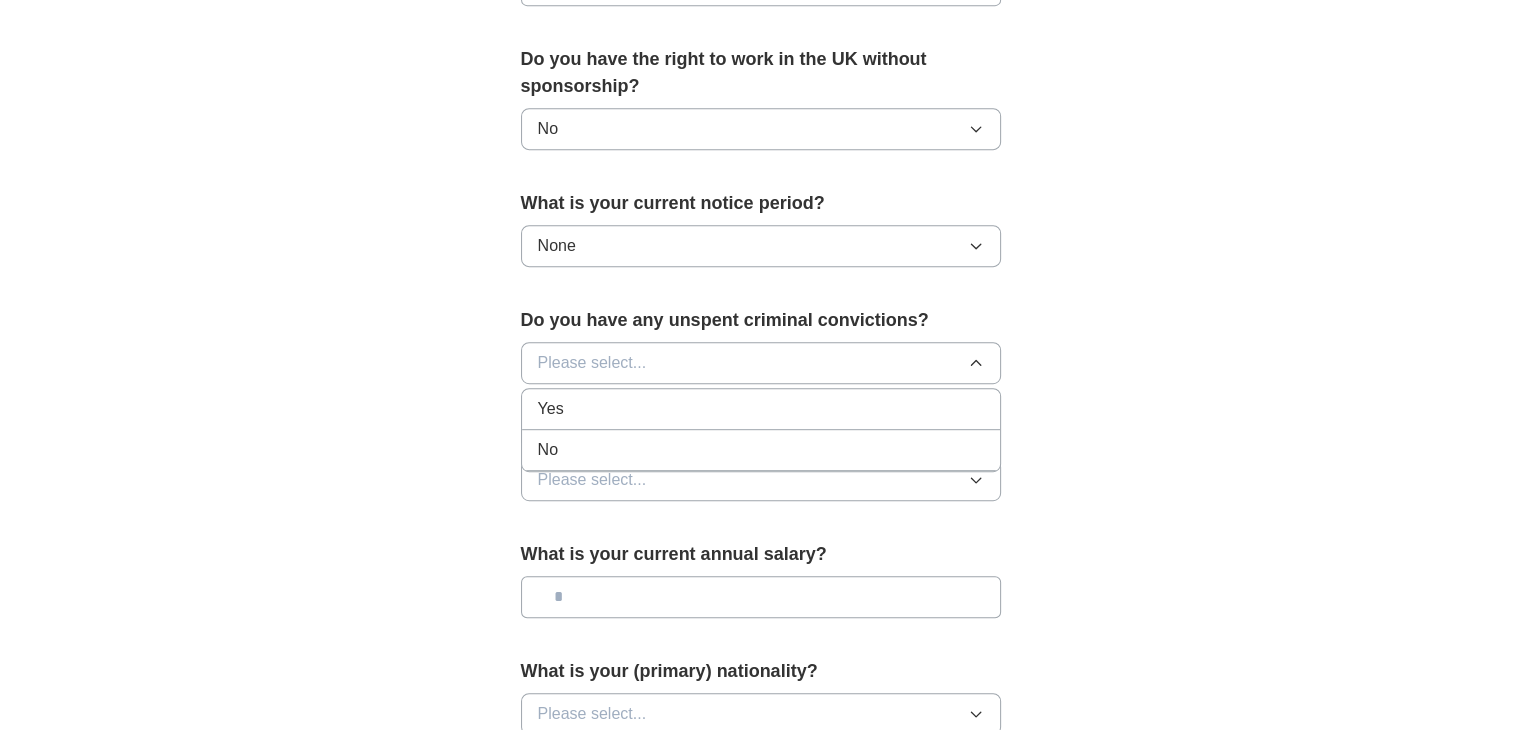 click on "No" at bounding box center [761, 450] 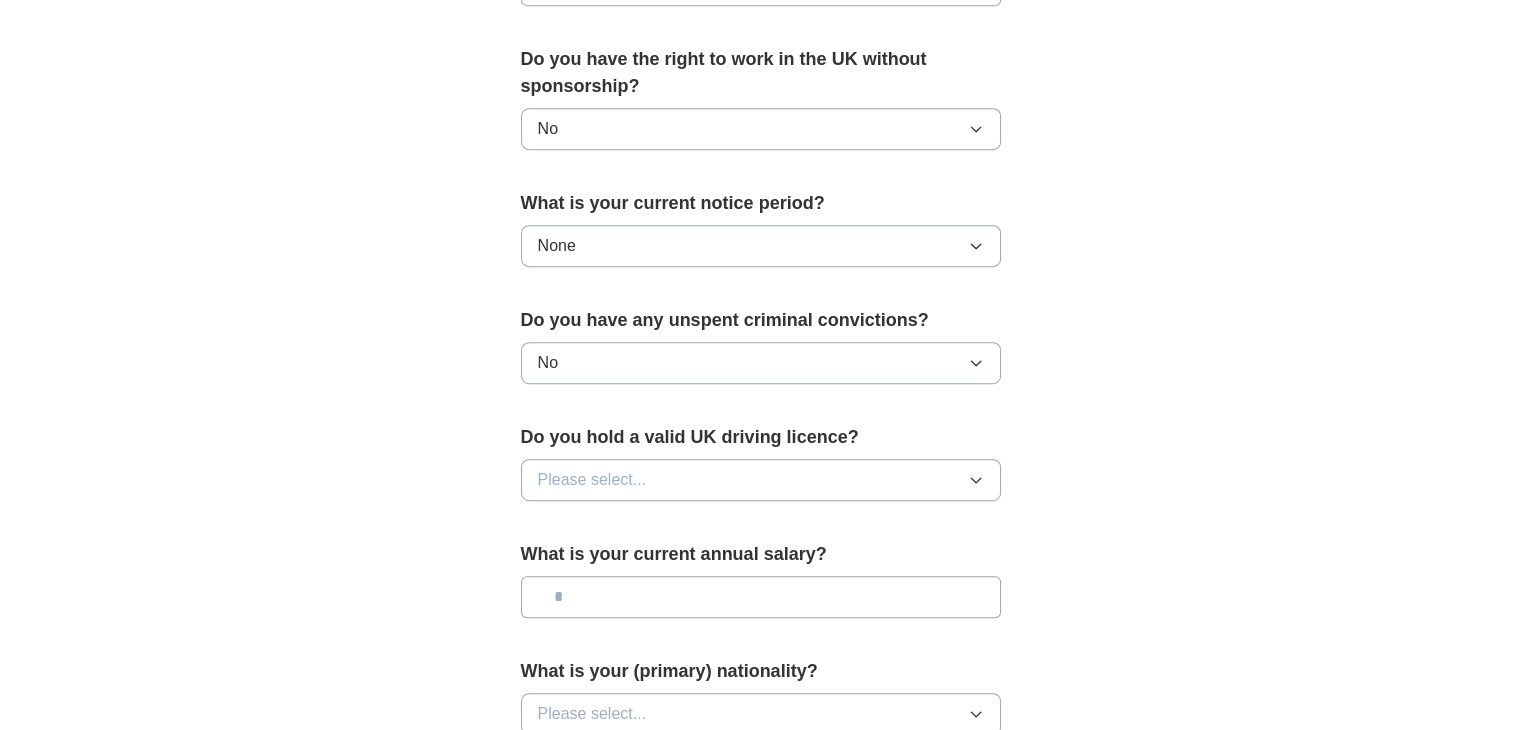 click on "Please select..." at bounding box center [592, 480] 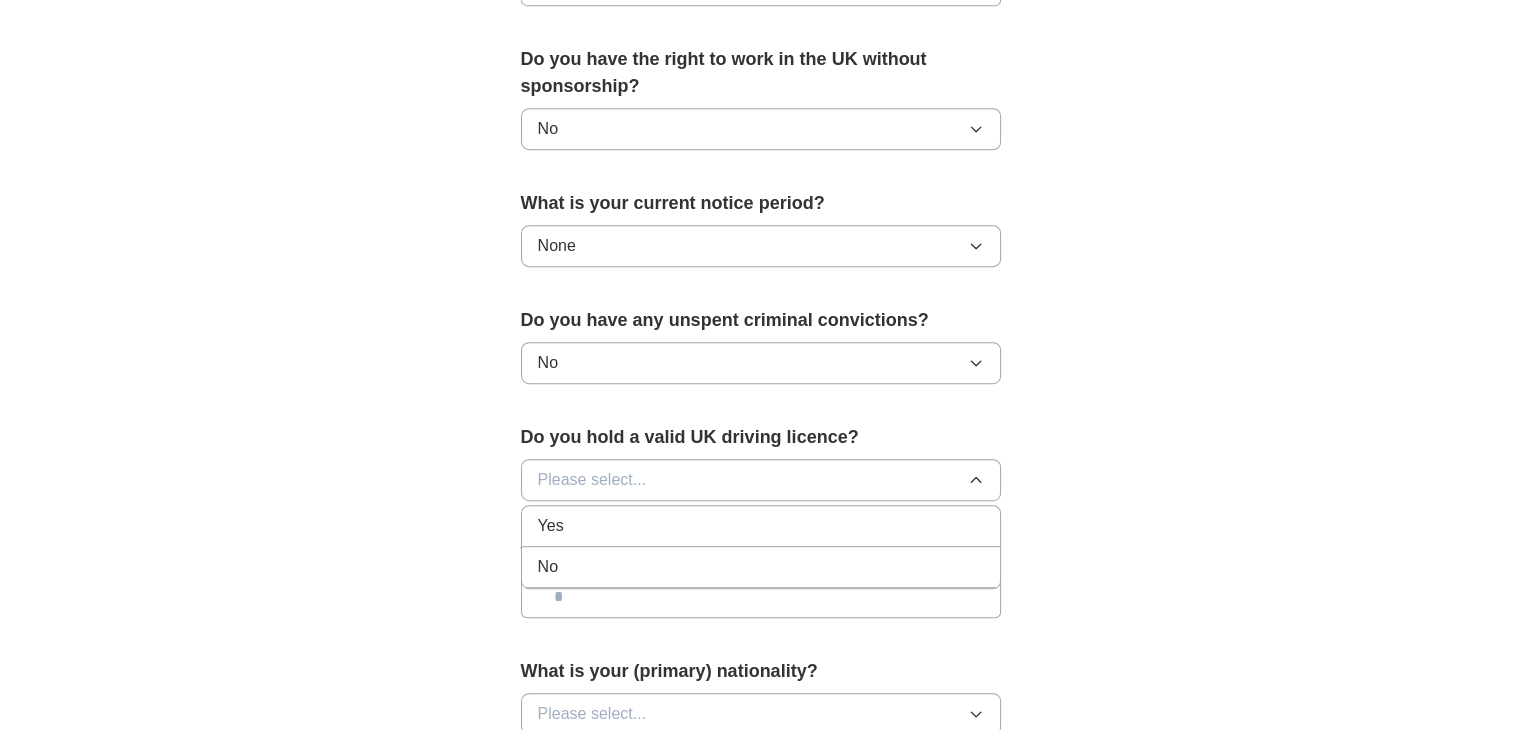 click on "No" at bounding box center [761, 567] 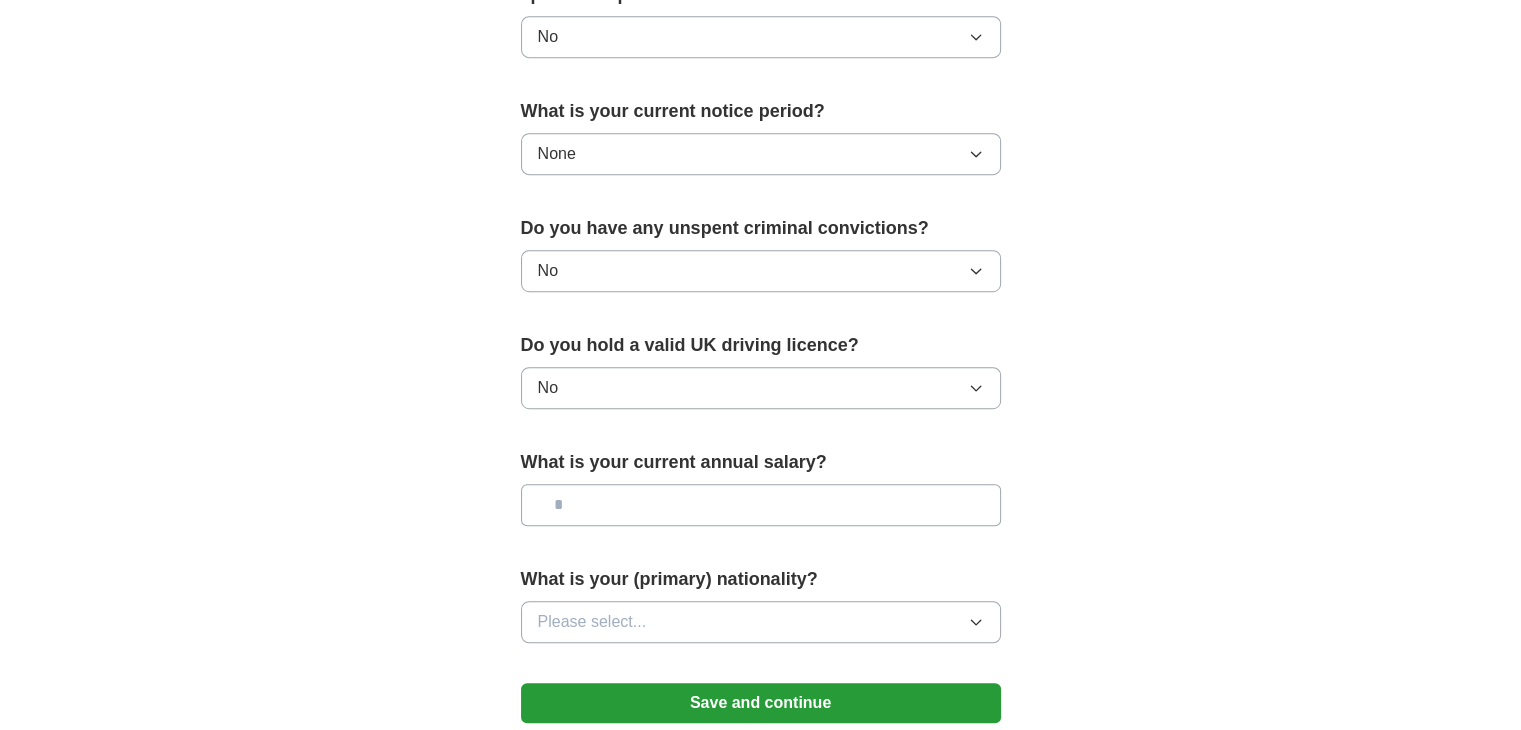 scroll, scrollTop: 1100, scrollLeft: 0, axis: vertical 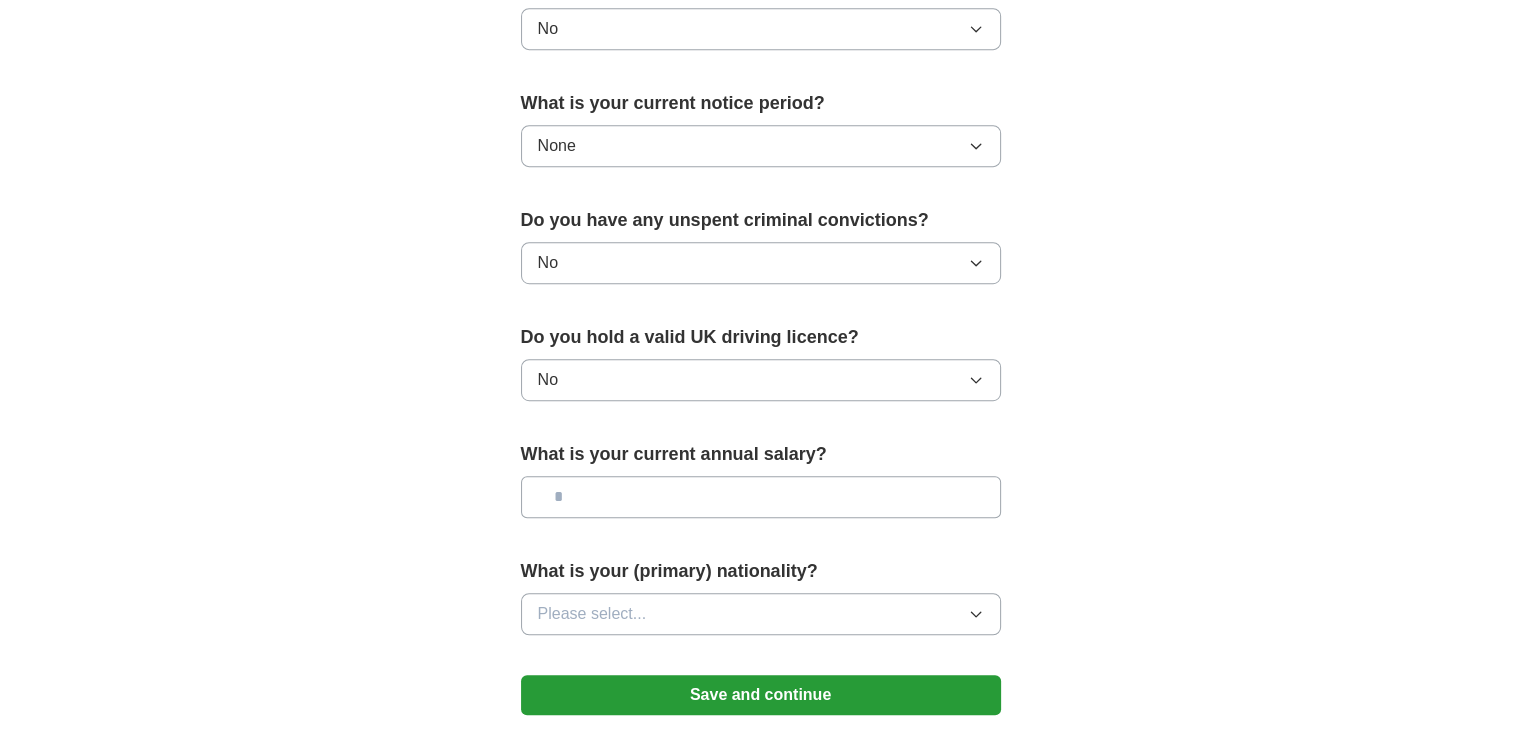 click at bounding box center [761, 497] 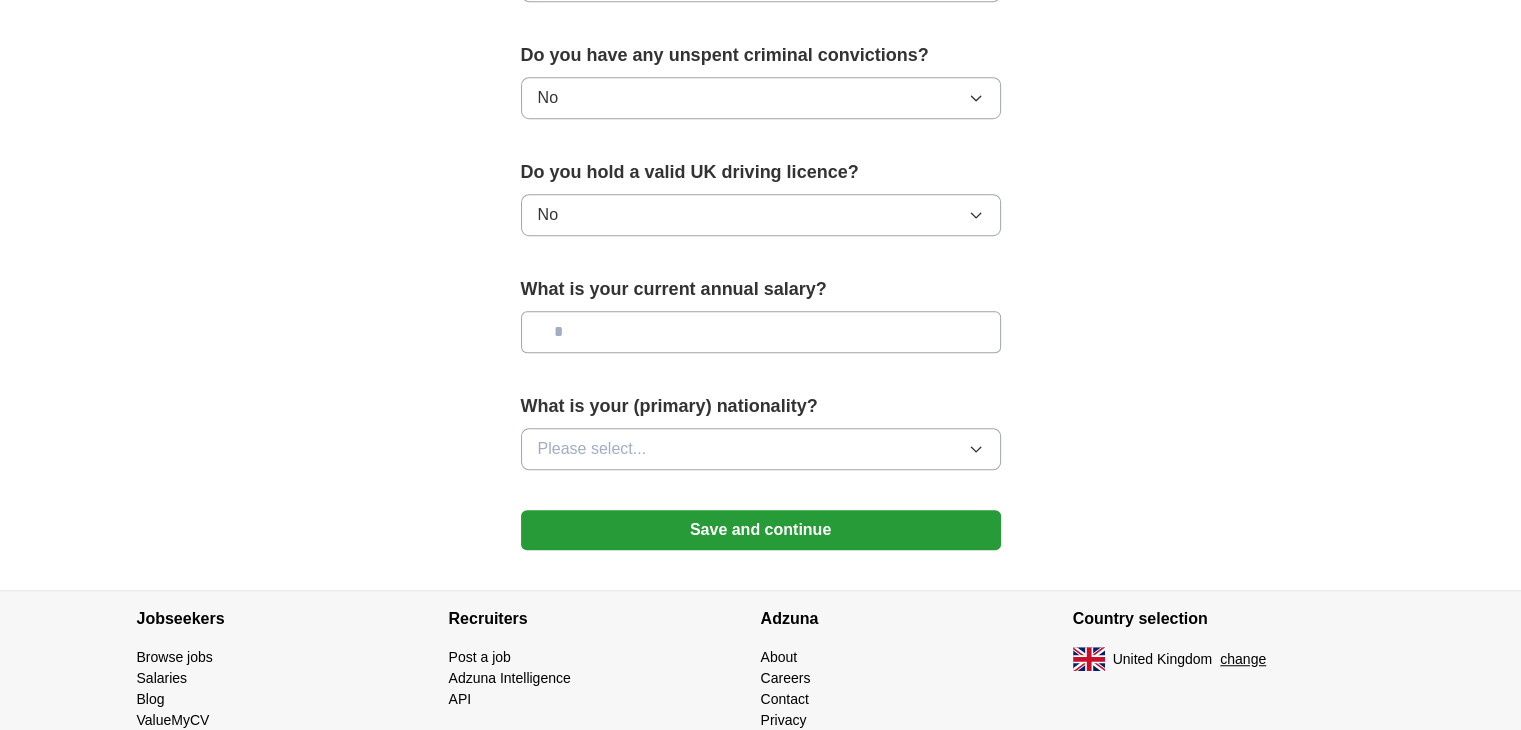 scroll, scrollTop: 1300, scrollLeft: 0, axis: vertical 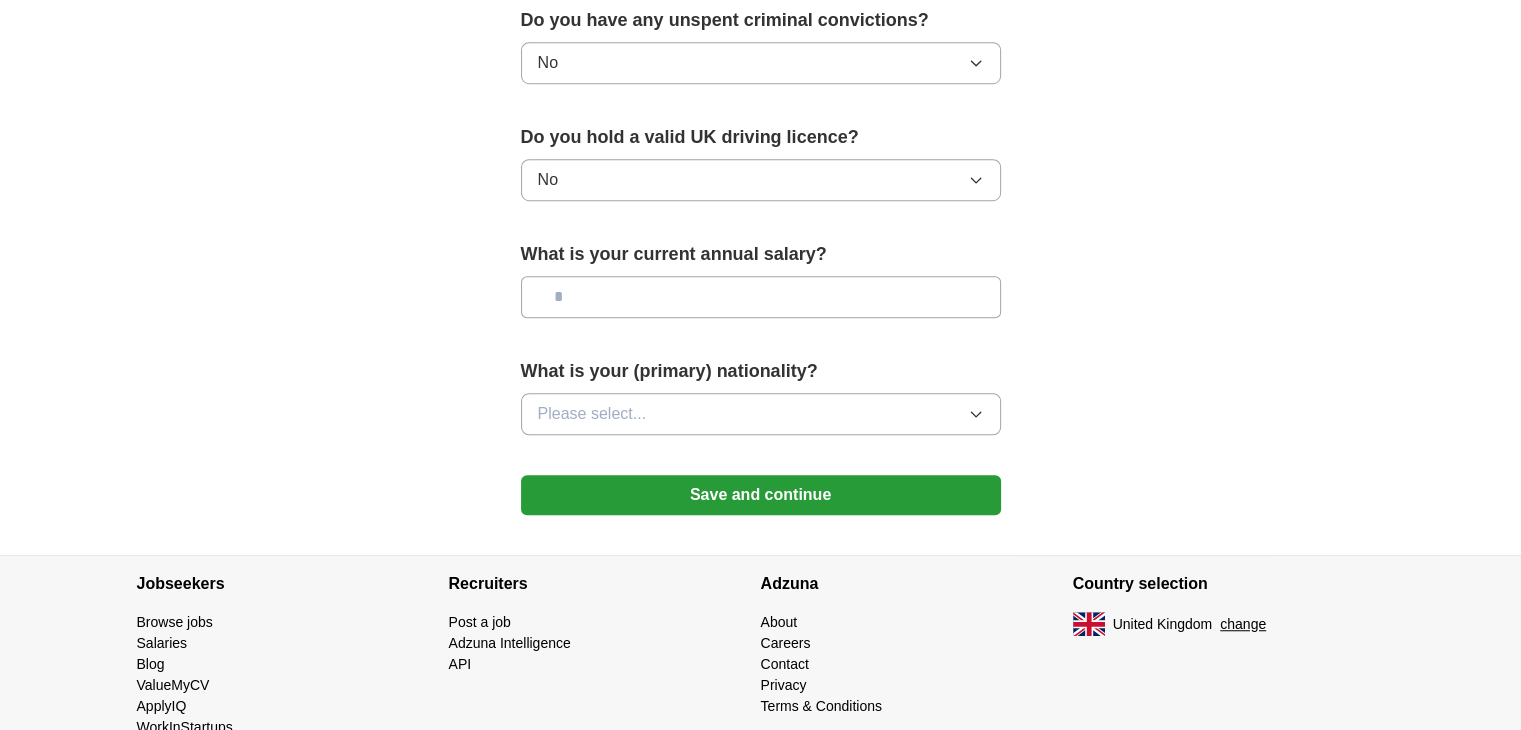 click on "Please select..." at bounding box center [592, 414] 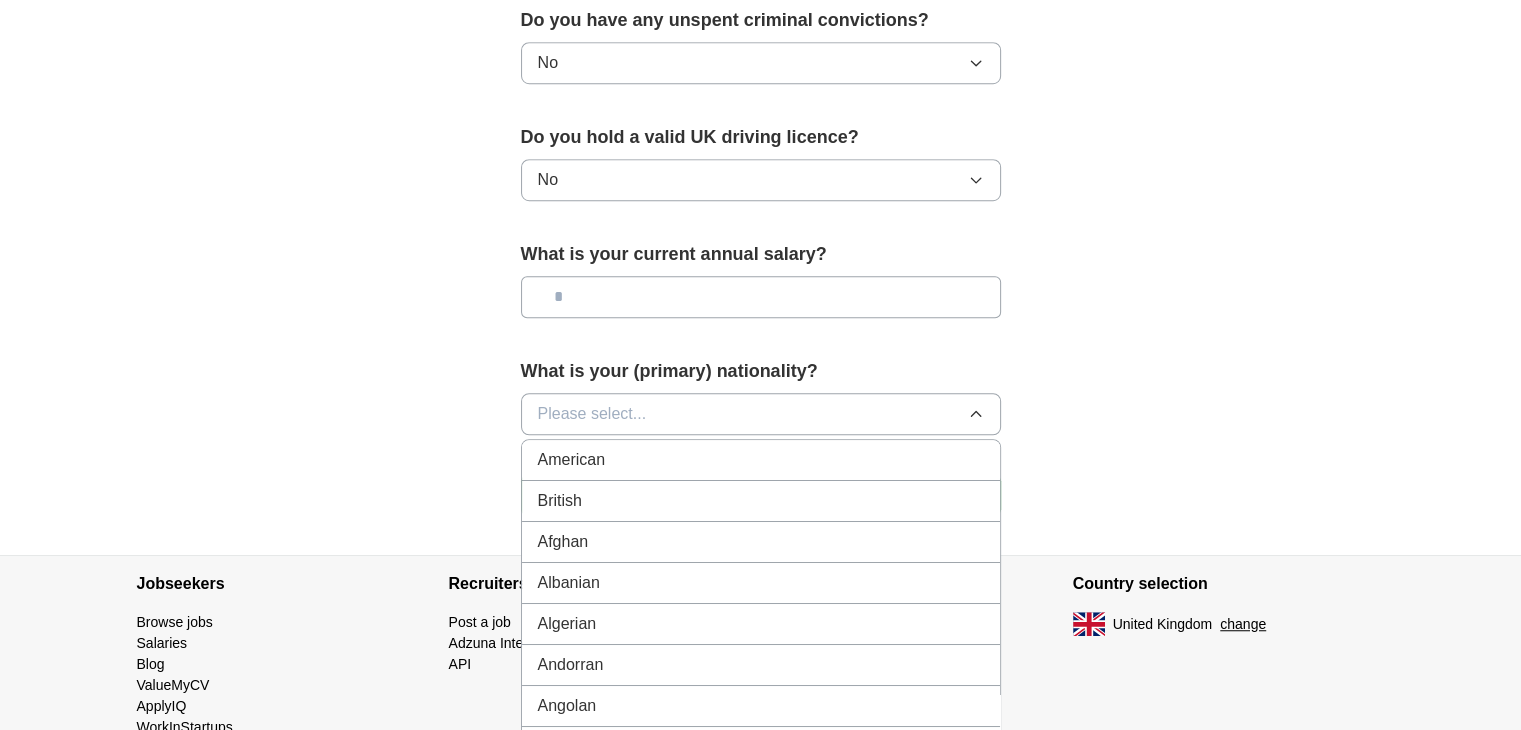 type 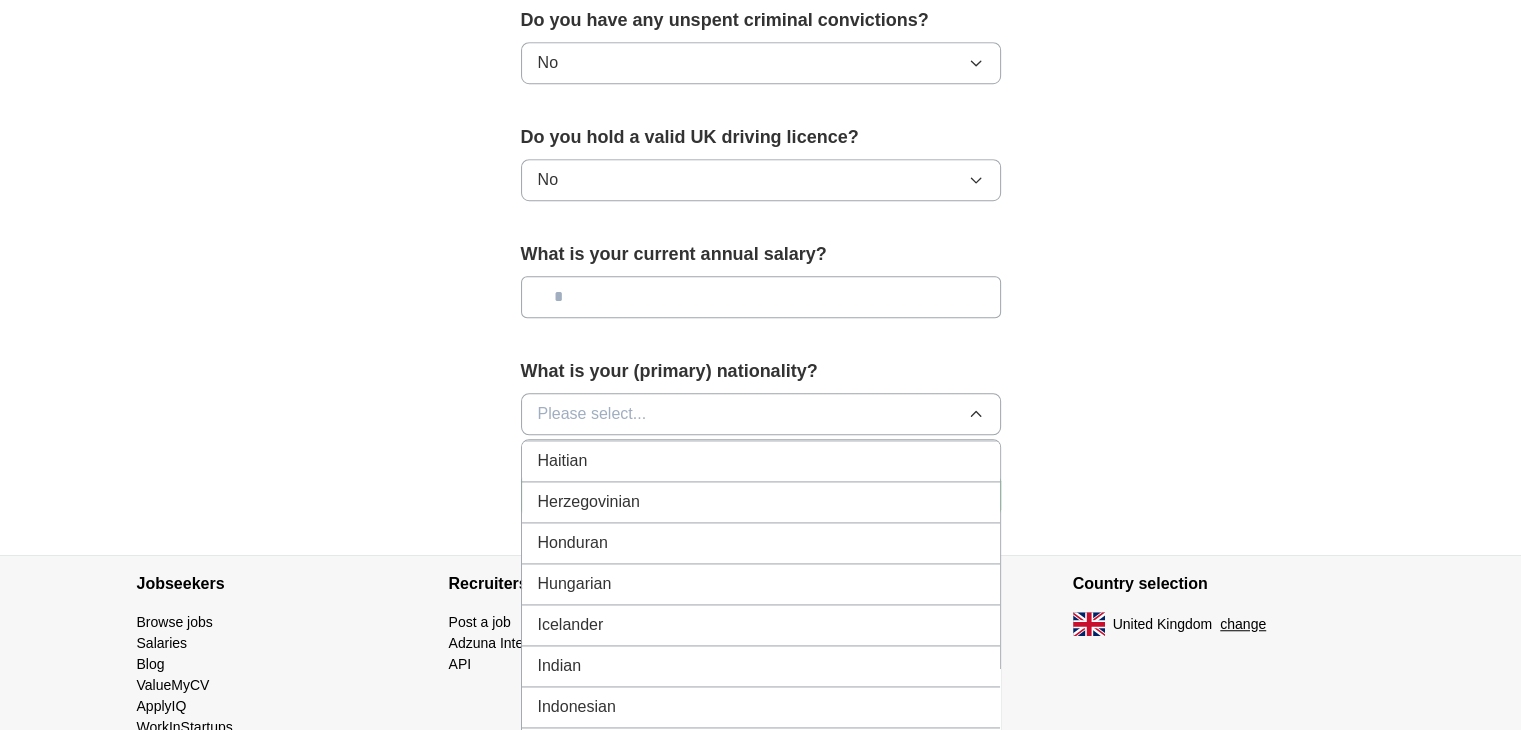 scroll, scrollTop: 3100, scrollLeft: 0, axis: vertical 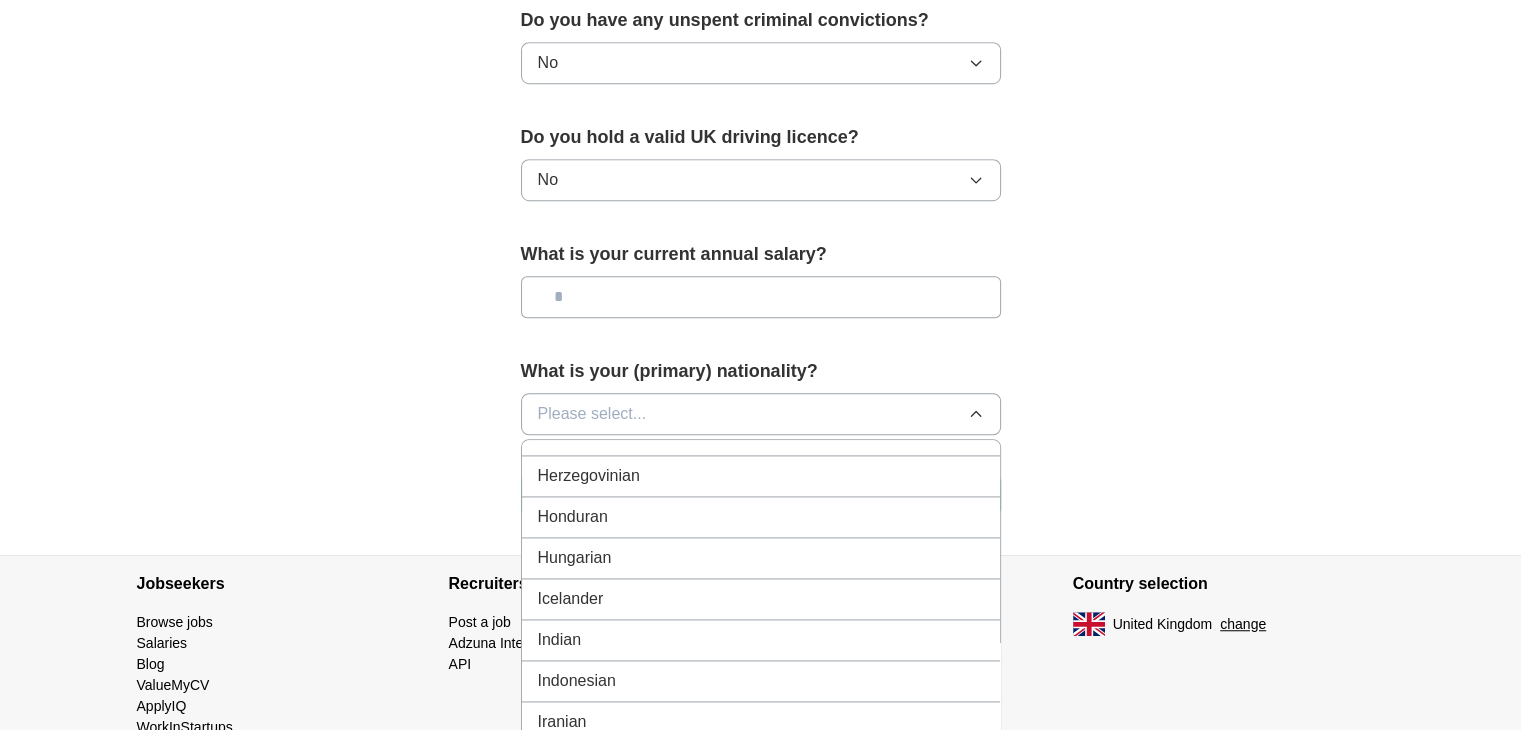 click on "Indian" at bounding box center (560, 640) 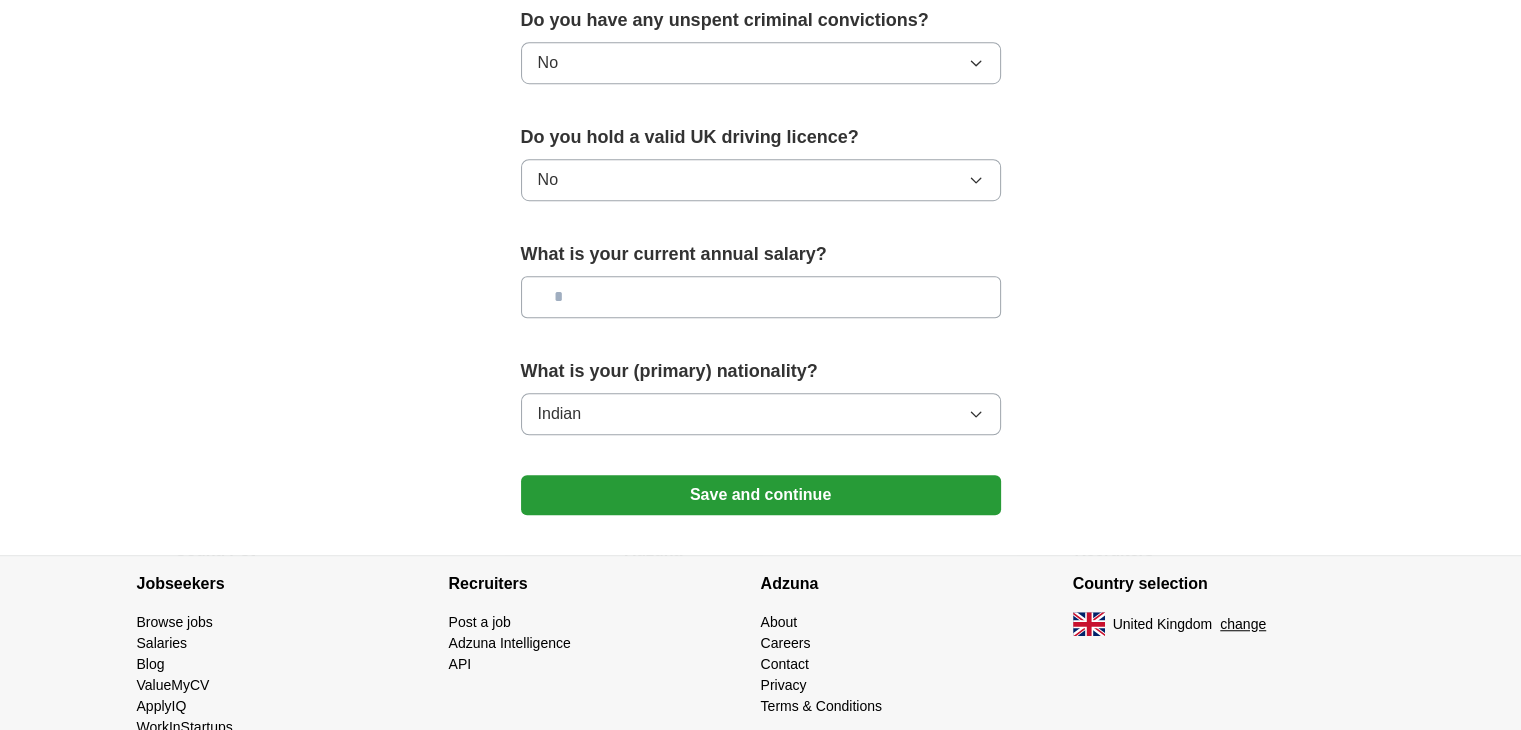 click on "Save and continue" at bounding box center (761, 495) 